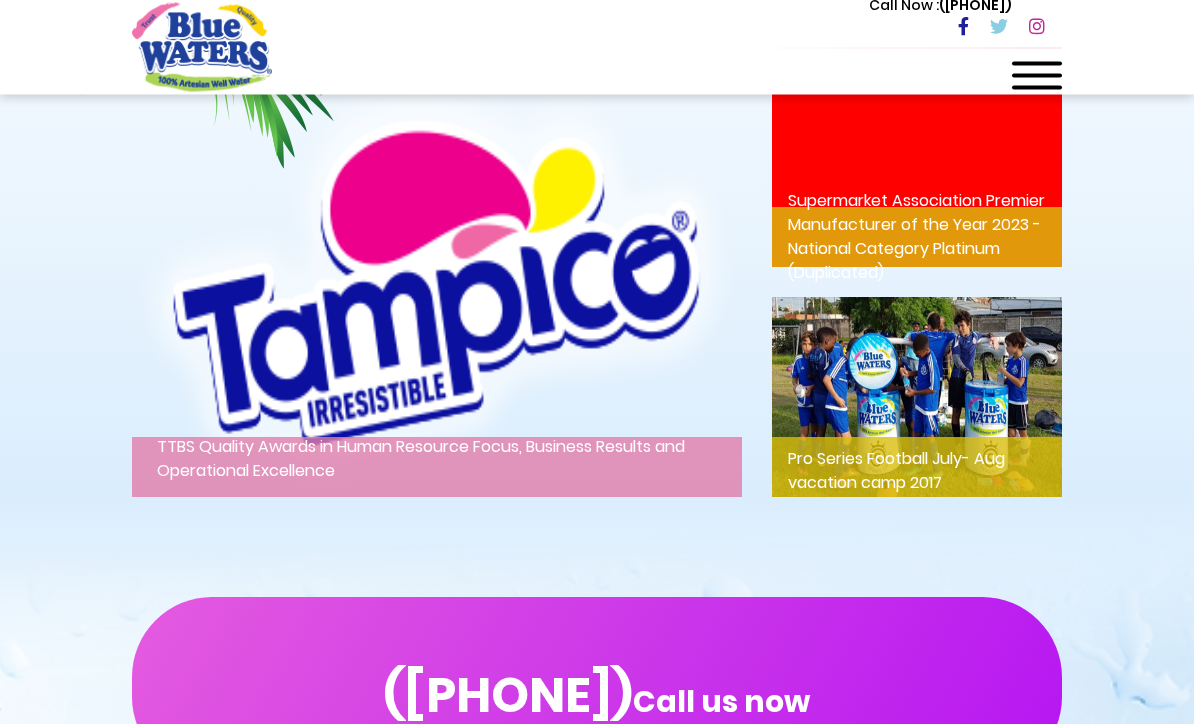 scroll, scrollTop: 2716, scrollLeft: 0, axis: vertical 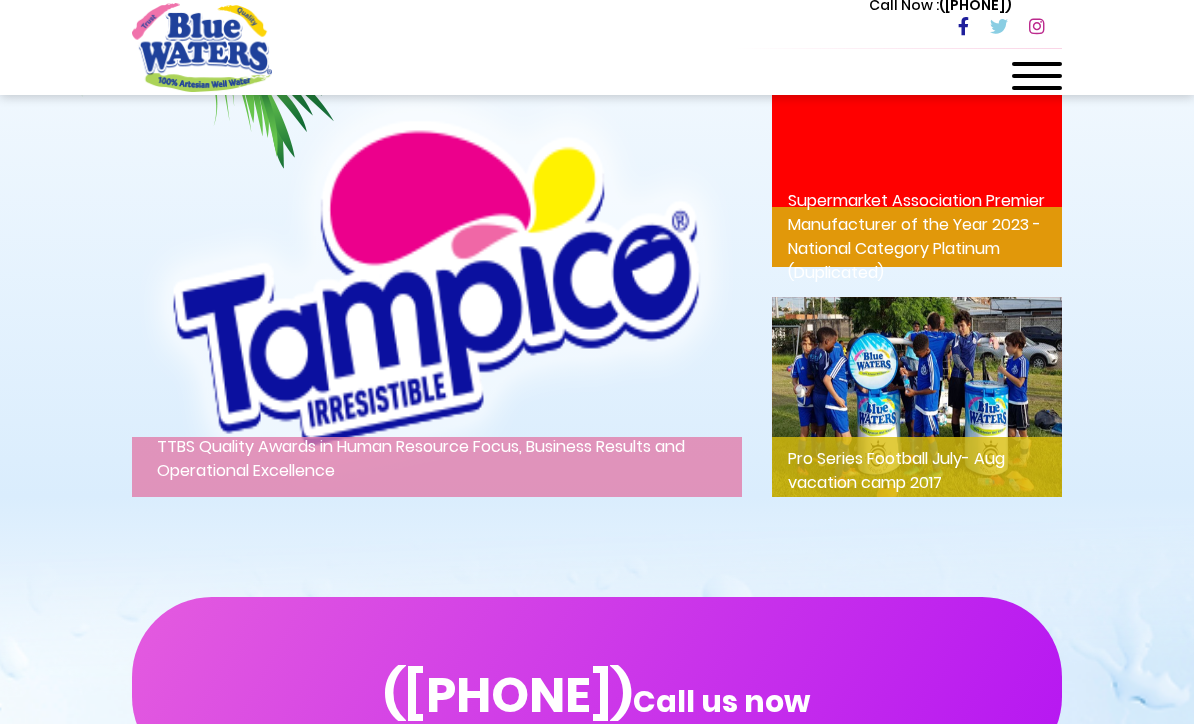click on "Call Now :  (868) 640-8824" at bounding box center (682, 27) 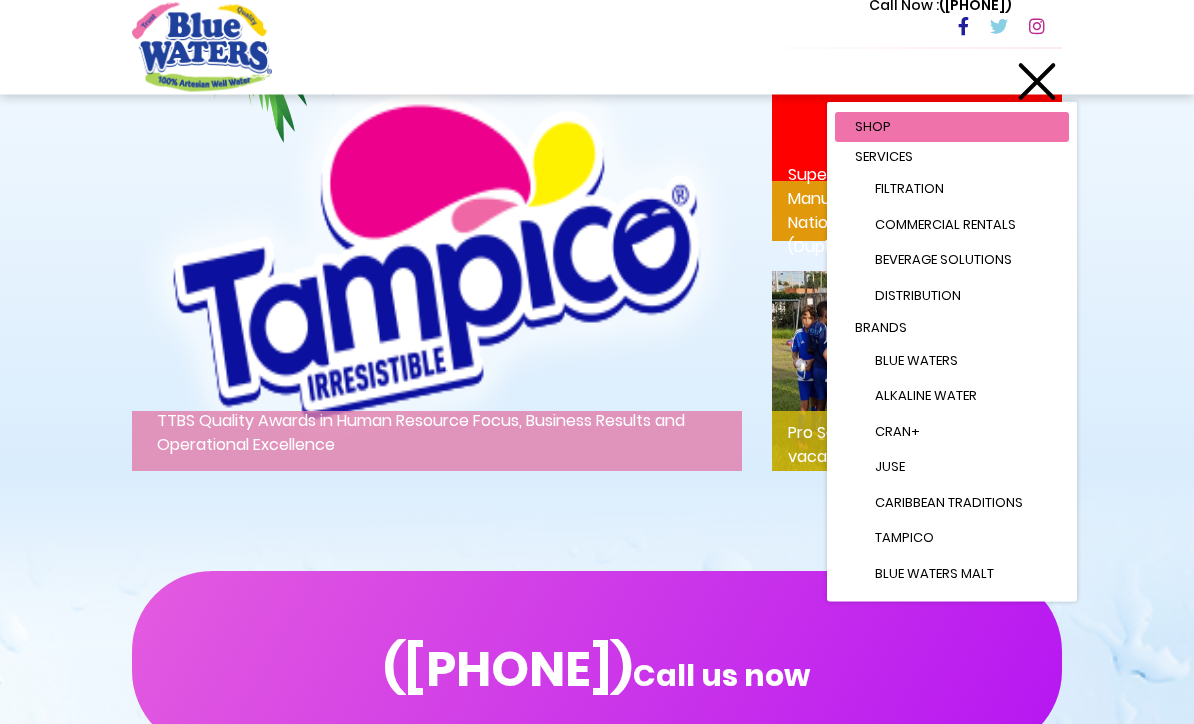 scroll, scrollTop: 2742, scrollLeft: 0, axis: vertical 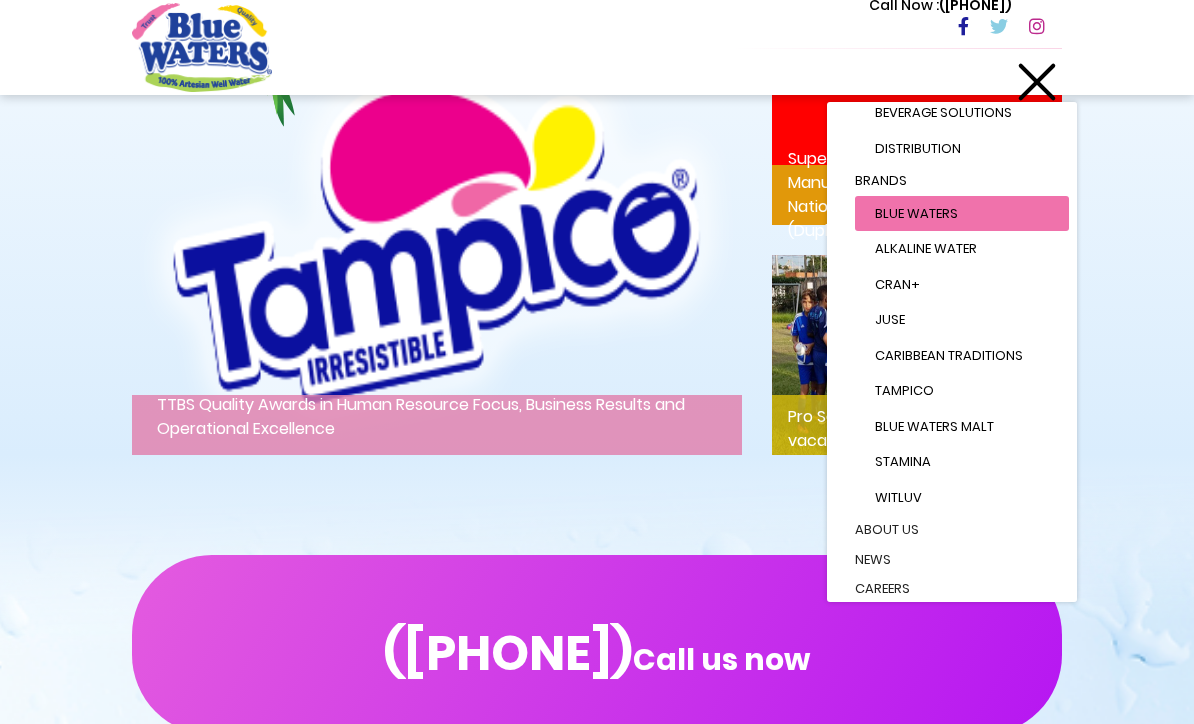 click on "Brands Blue Waters Alkaline Water Cran+ Juse Caribbean Traditions Tampico Blue Waters Malt Stamina WitLuv" at bounding box center [952, 340] 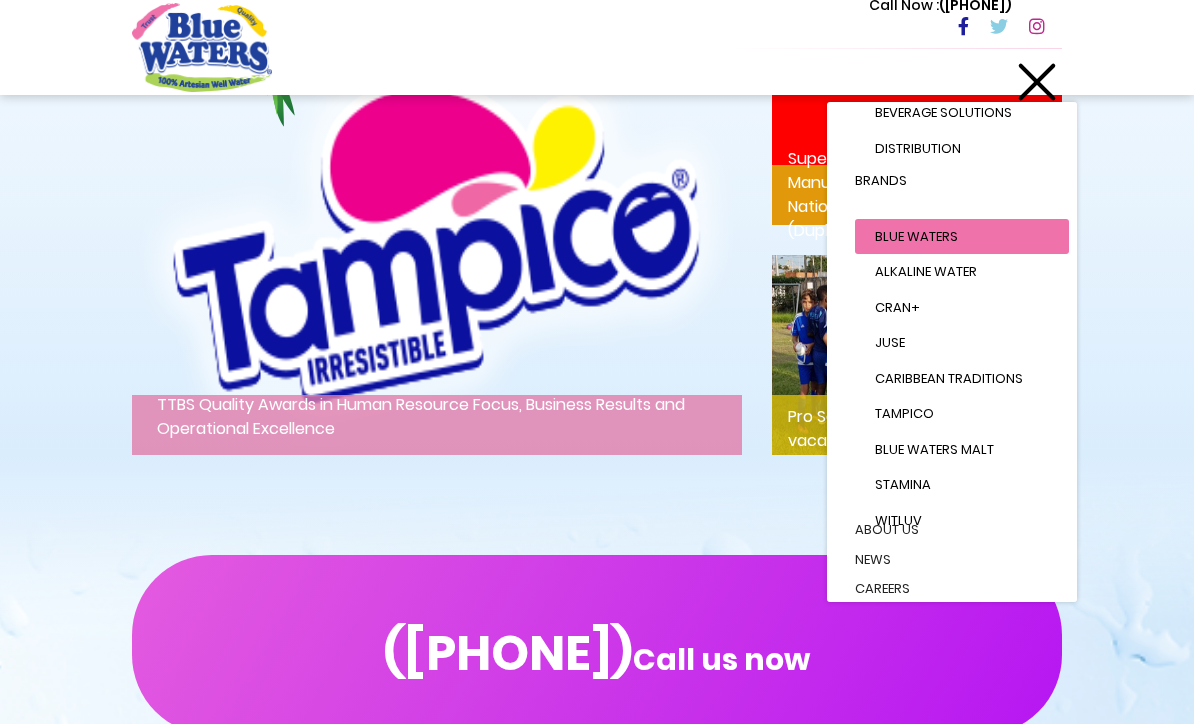 click on "Blue Waters" at bounding box center [916, 236] 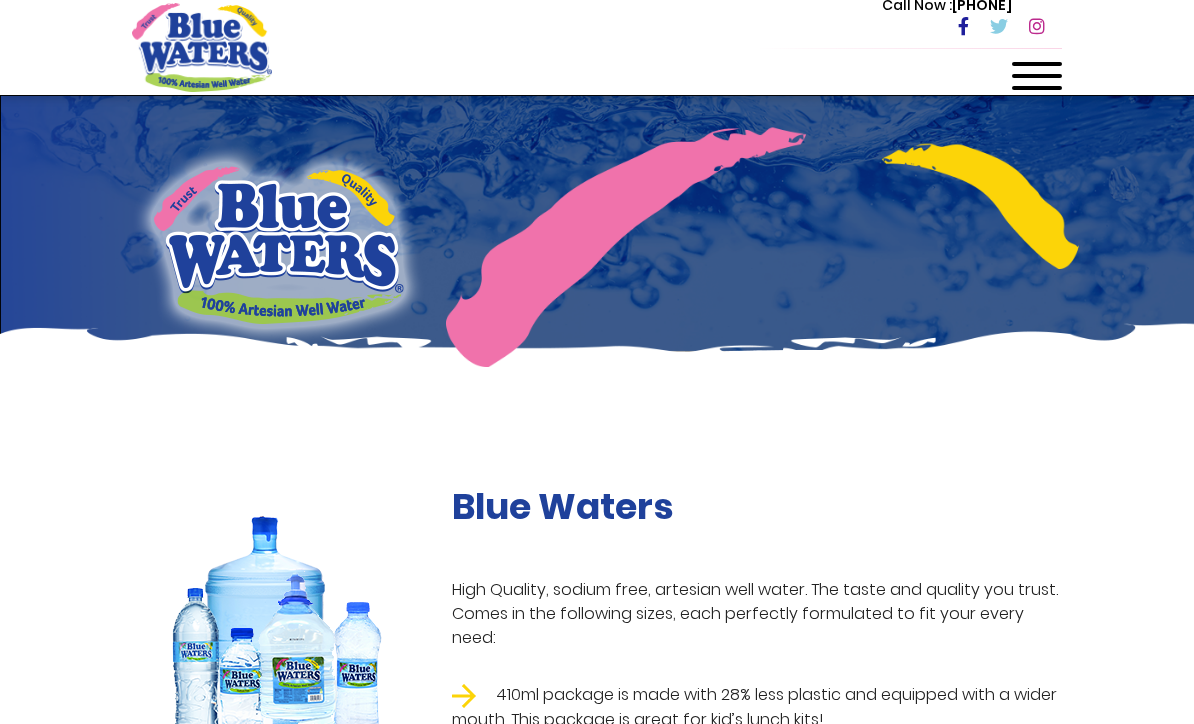 scroll, scrollTop: 0, scrollLeft: 0, axis: both 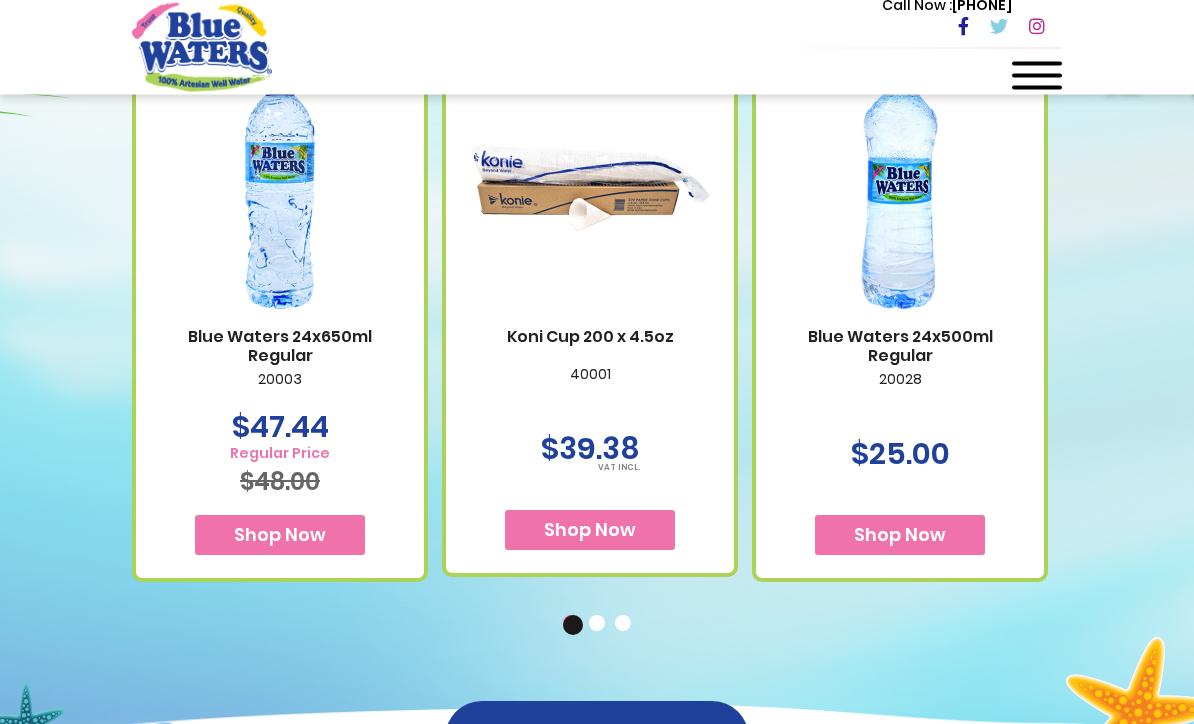 click on "View All Products" at bounding box center (597, 750) 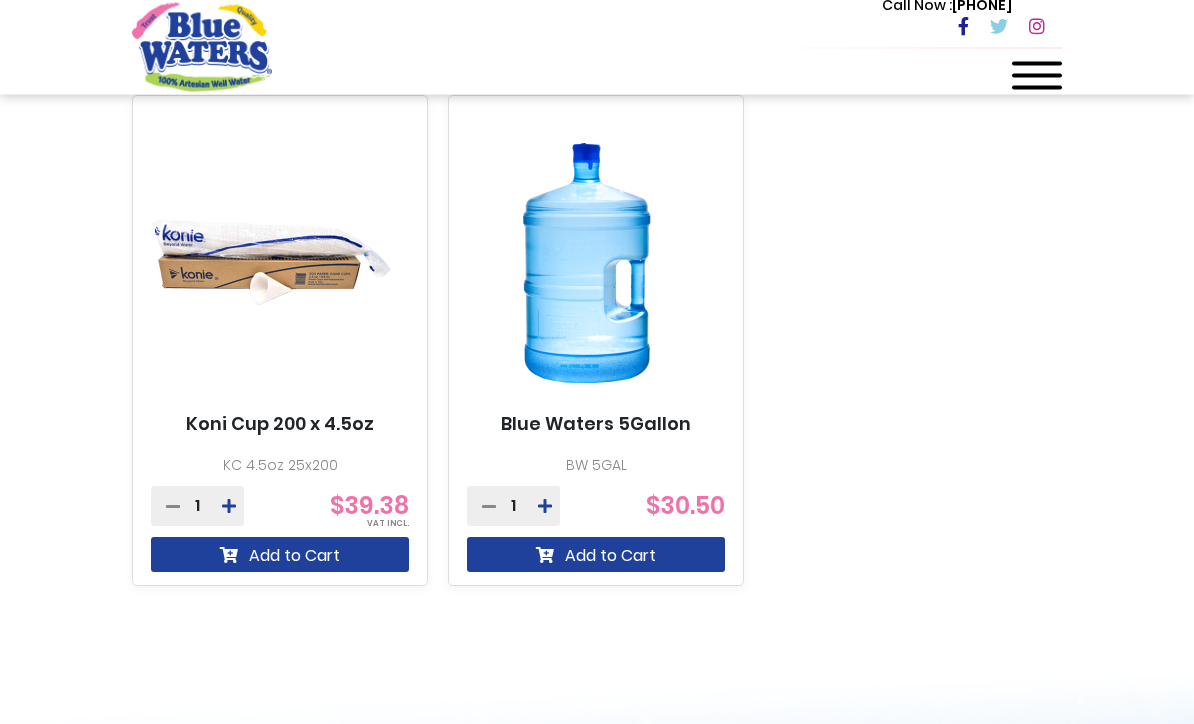 scroll, scrollTop: 1766, scrollLeft: 0, axis: vertical 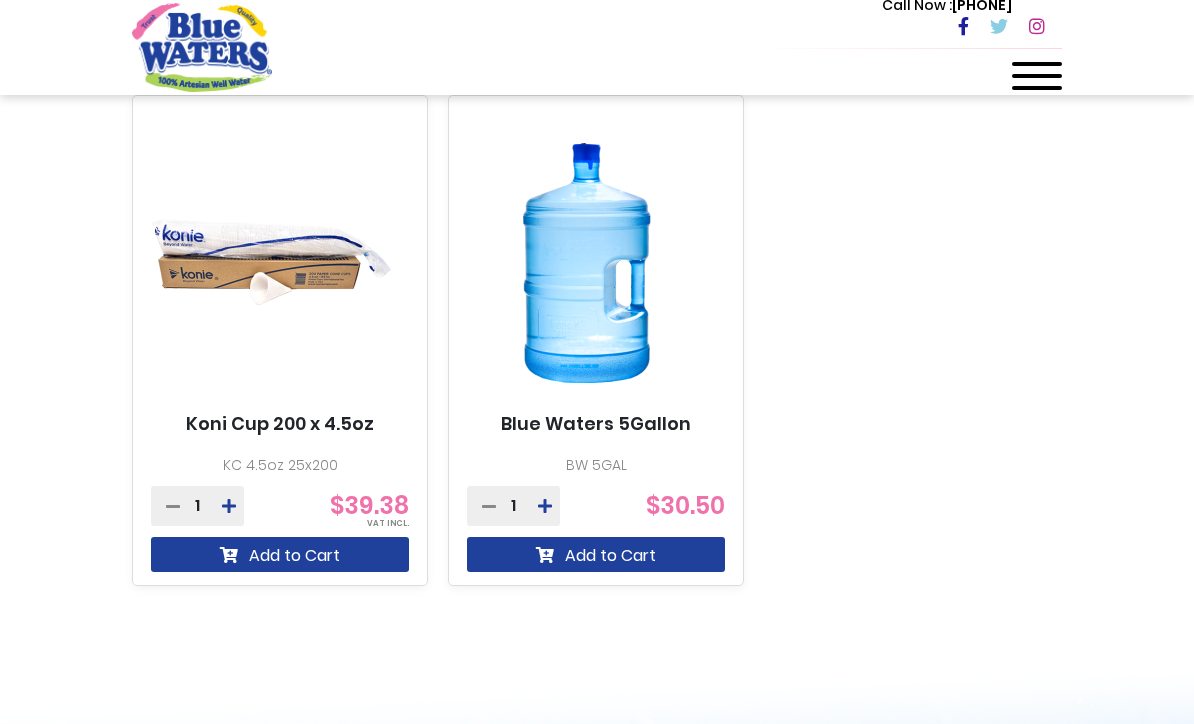 click at bounding box center [545, 506] 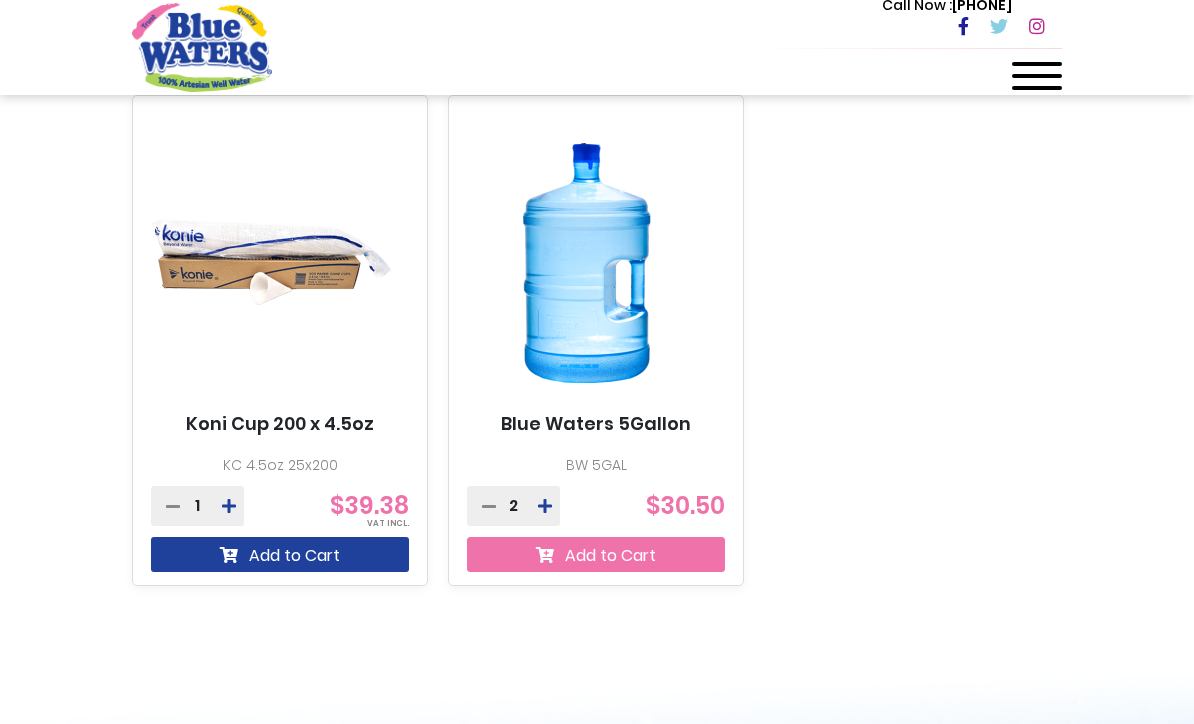click on "Add to Cart" at bounding box center (596, 554) 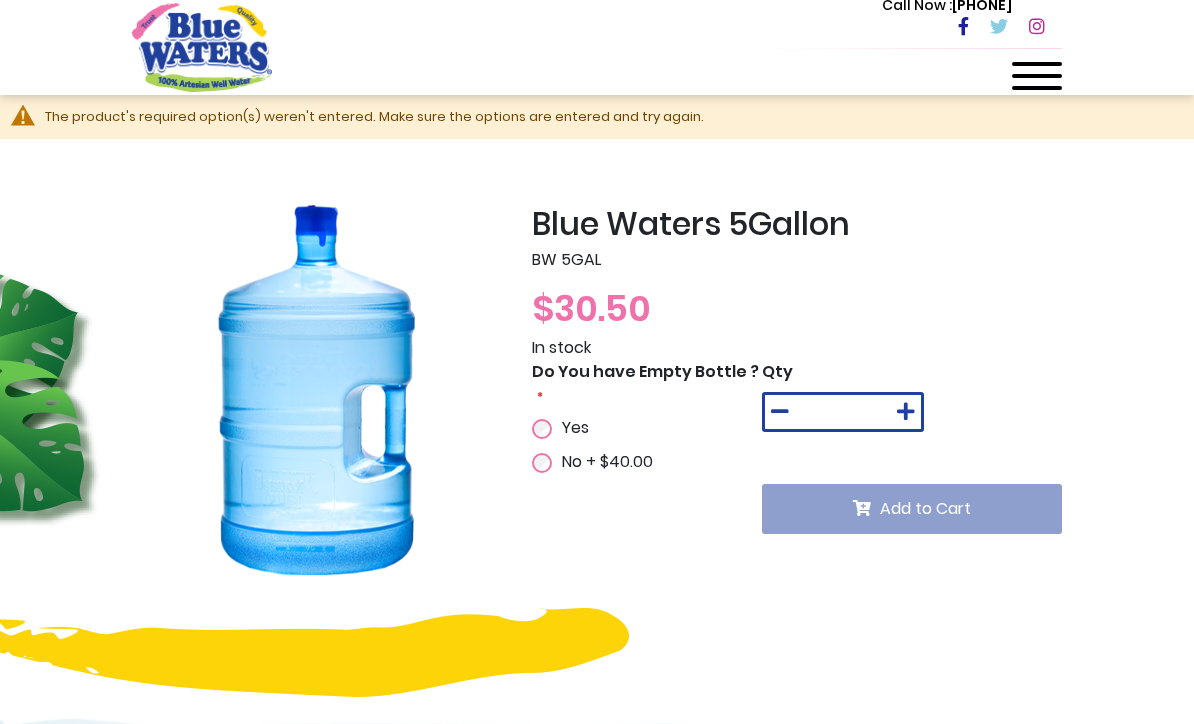 scroll, scrollTop: 0, scrollLeft: 0, axis: both 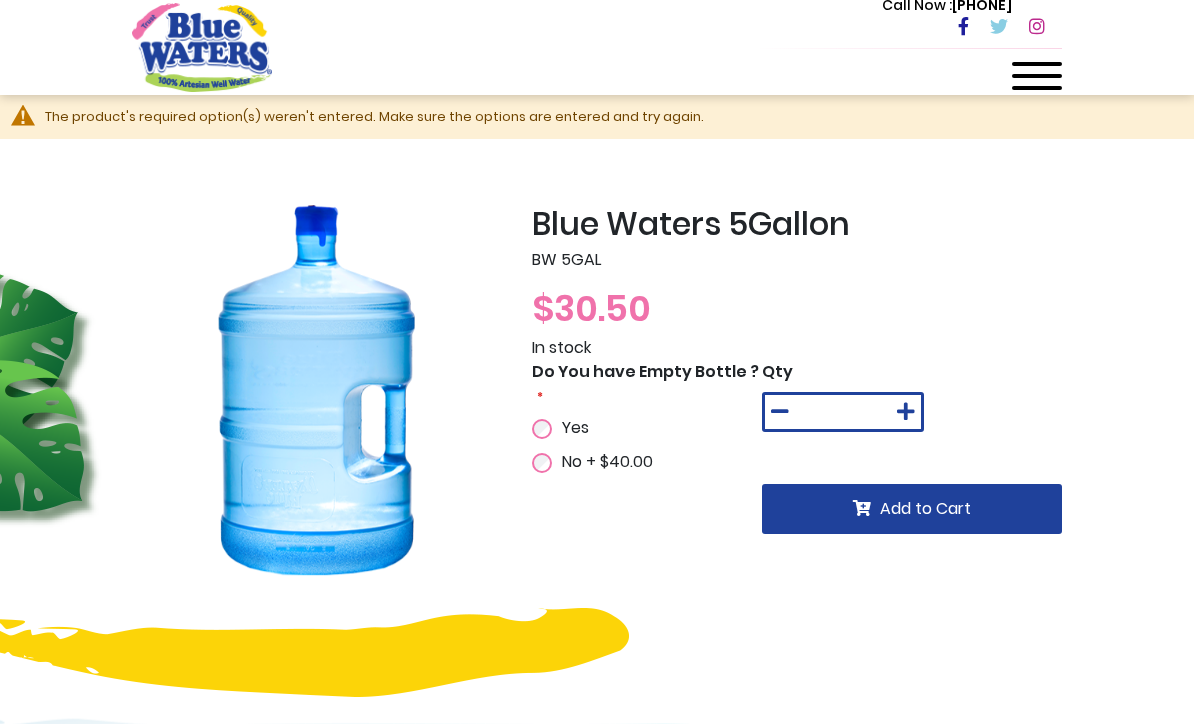 click on "Do You have Empty Bottle ?
Yes
No
+
$40.00" at bounding box center (647, 417) 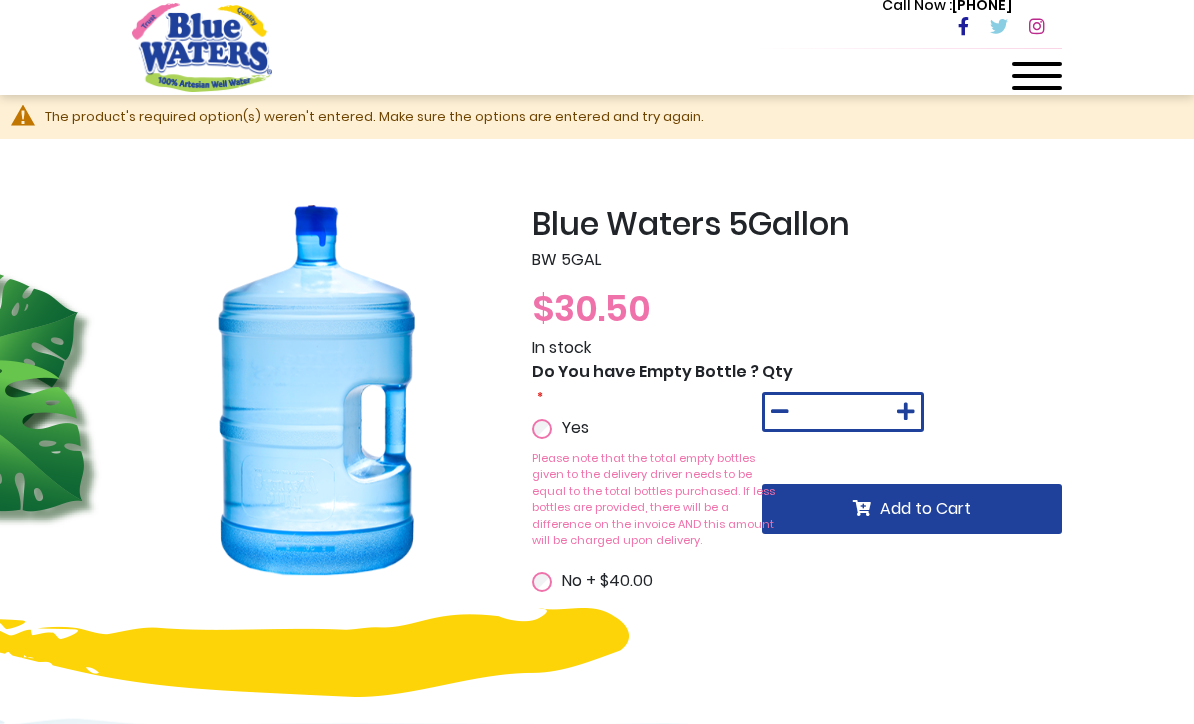 click at bounding box center [906, 412] 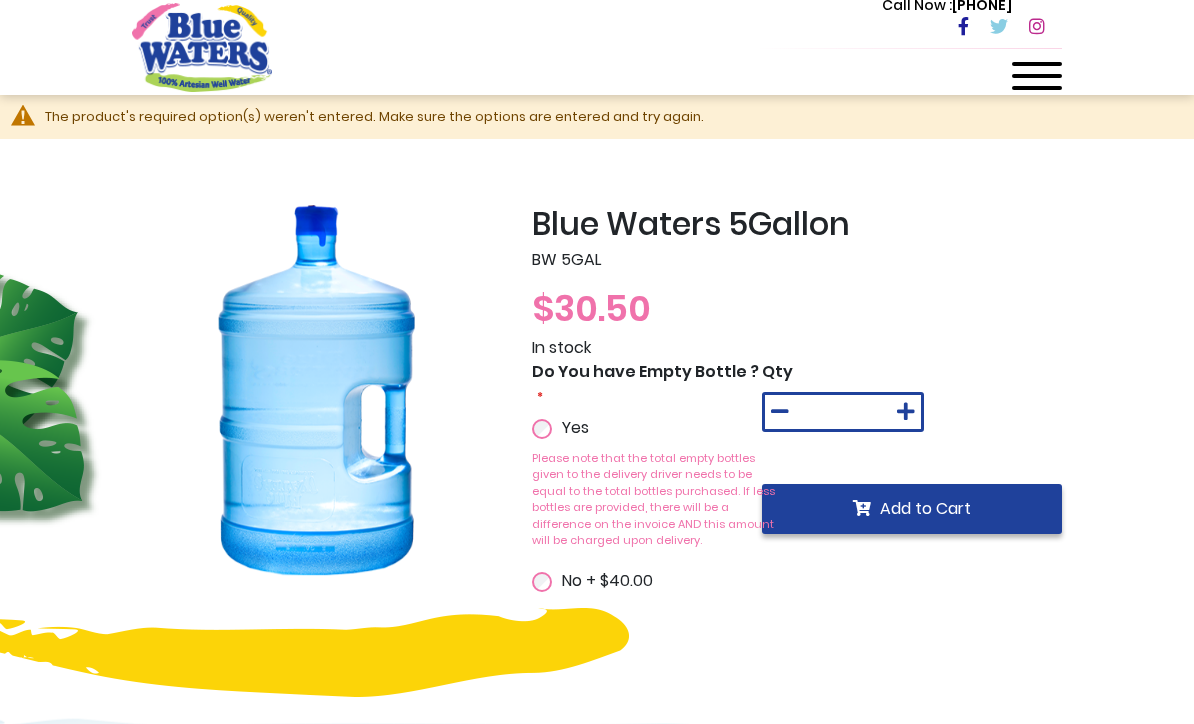 click on "Add to Cart" at bounding box center [925, 508] 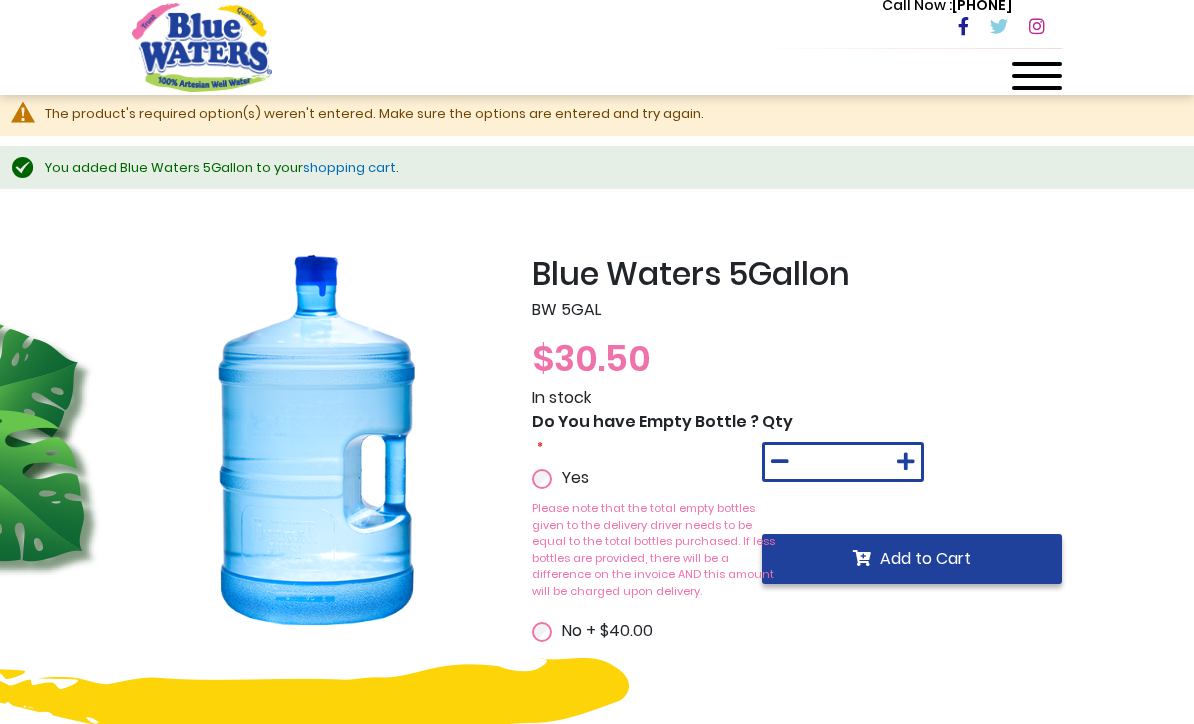 scroll, scrollTop: 0, scrollLeft: 0, axis: both 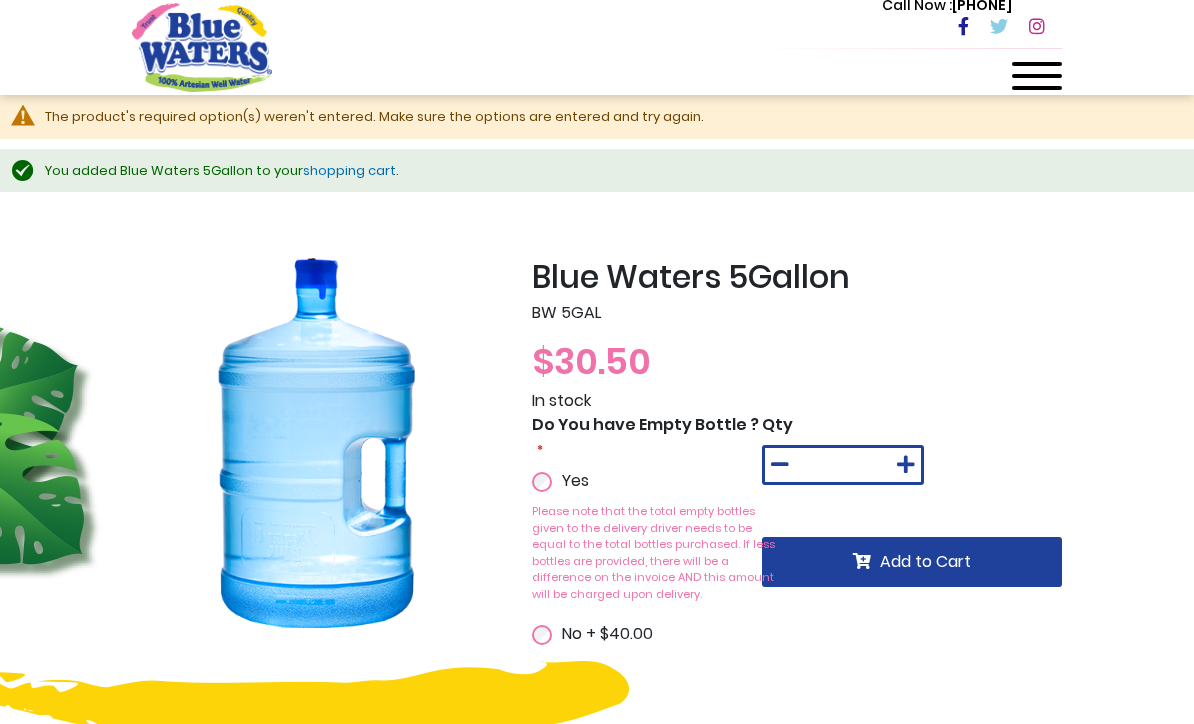 click at bounding box center [1037, 82] 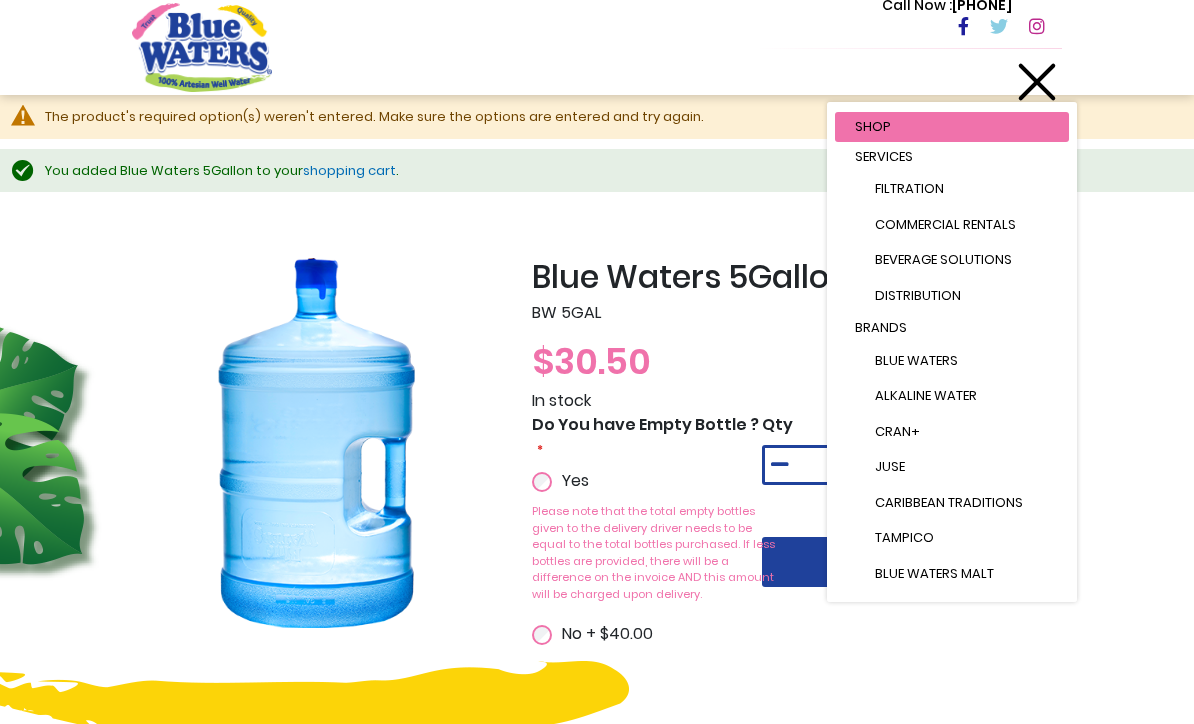 click on "Brands" at bounding box center [952, 328] 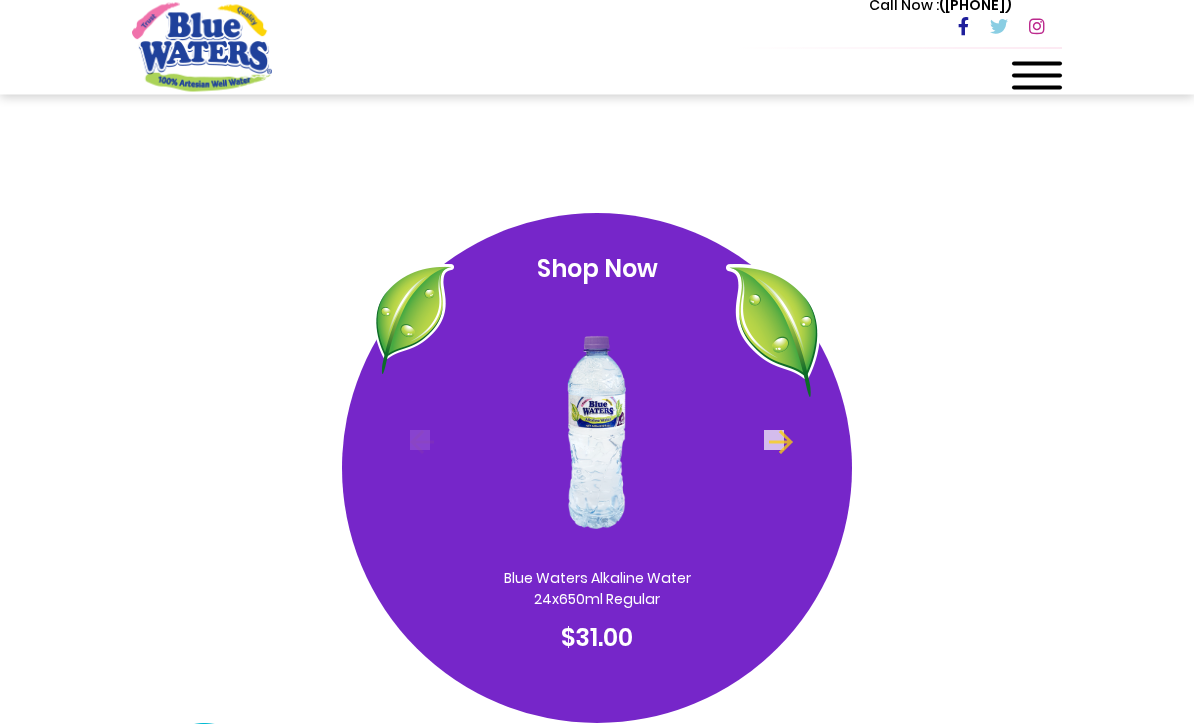 scroll, scrollTop: 0, scrollLeft: 0, axis: both 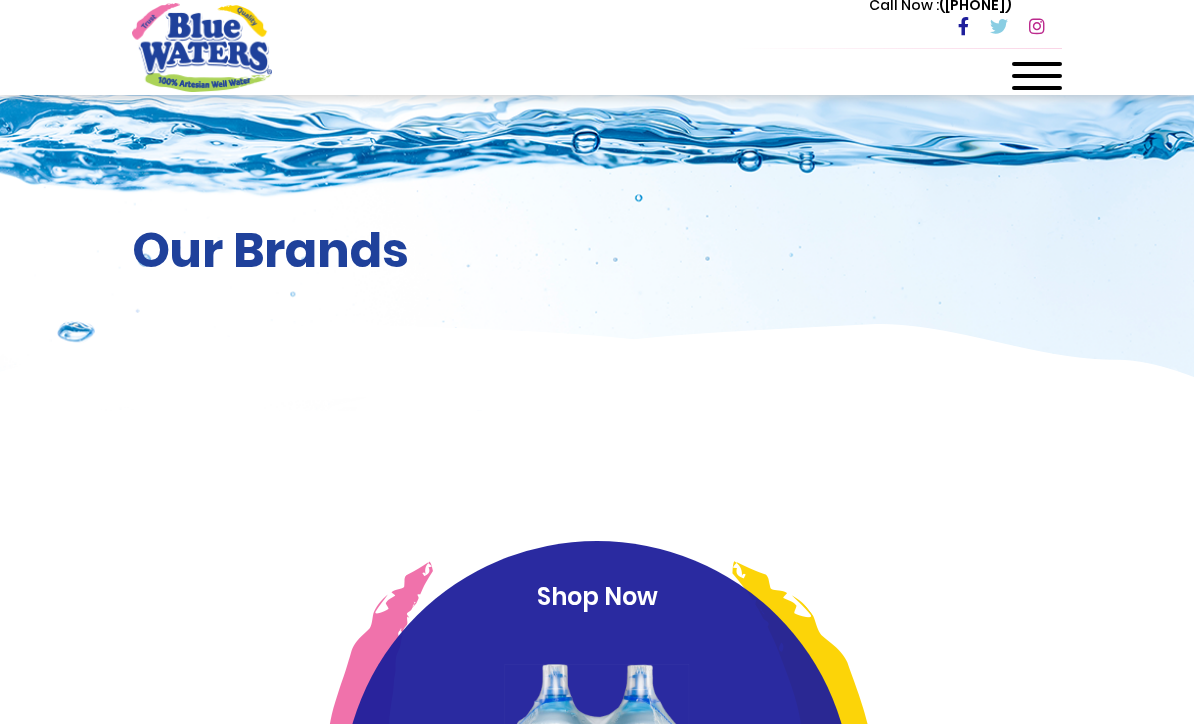 click at bounding box center [1037, 64] 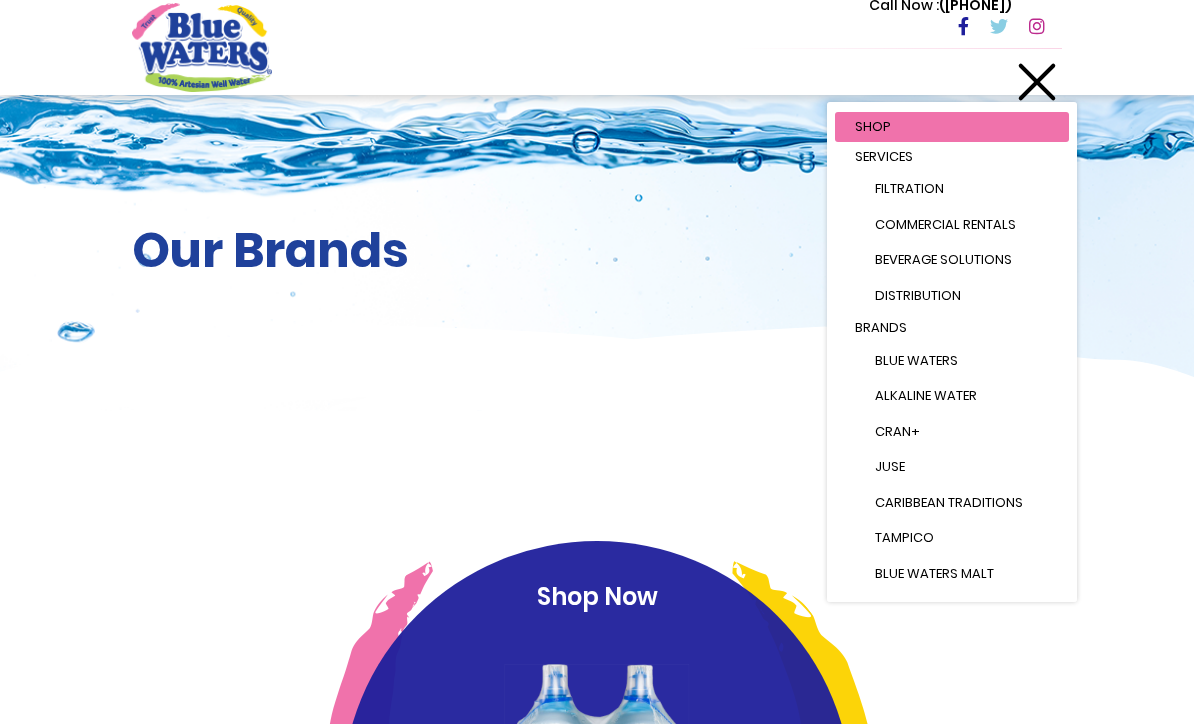 scroll, scrollTop: 0, scrollLeft: 0, axis: both 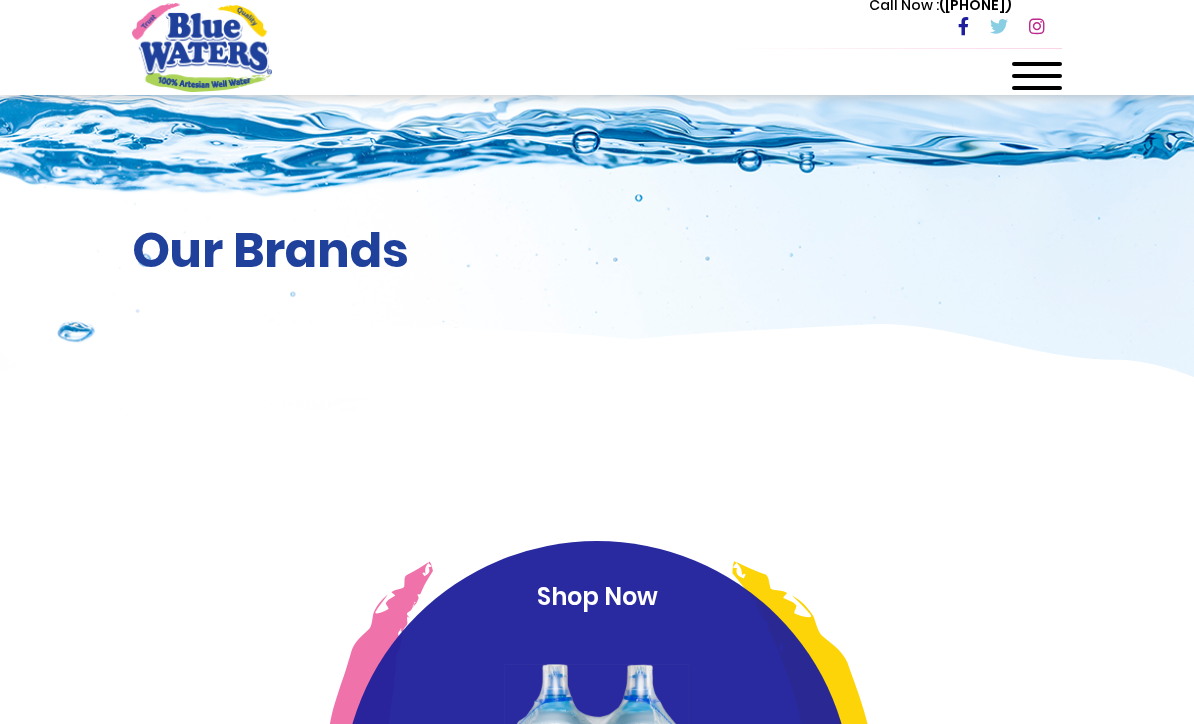 click at bounding box center [1037, 64] 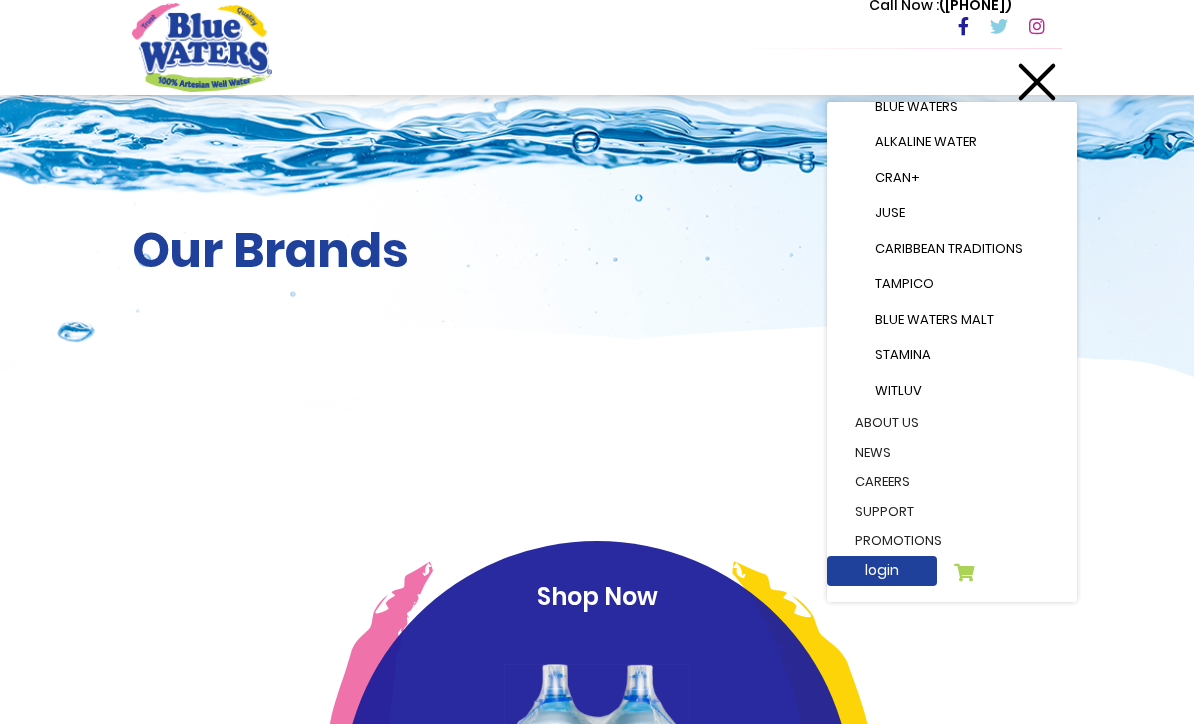 scroll, scrollTop: 252, scrollLeft: 0, axis: vertical 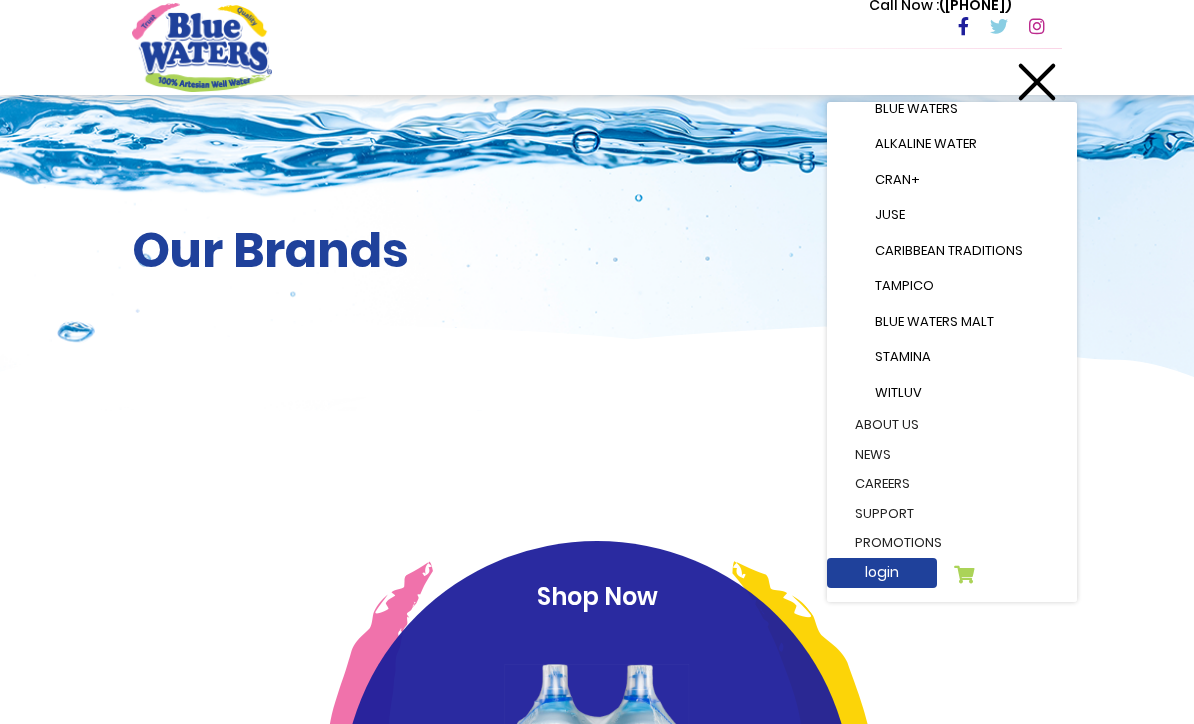 click at bounding box center (964, 574) 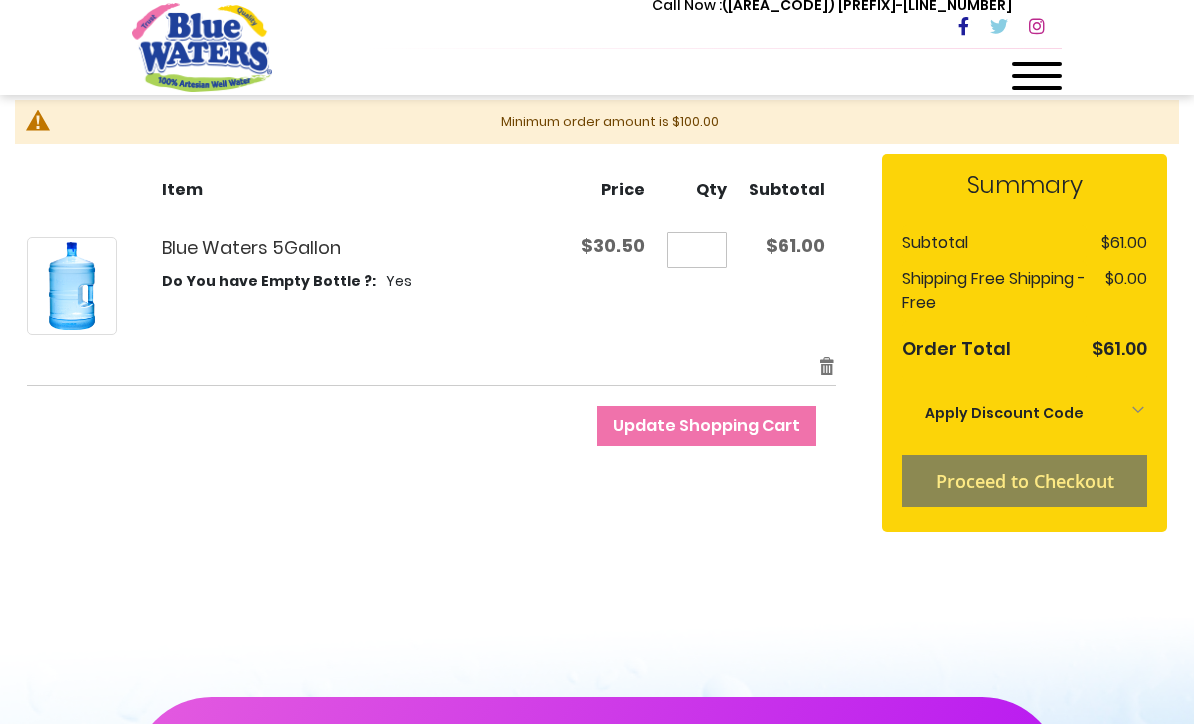 scroll, scrollTop: 289, scrollLeft: 0, axis: vertical 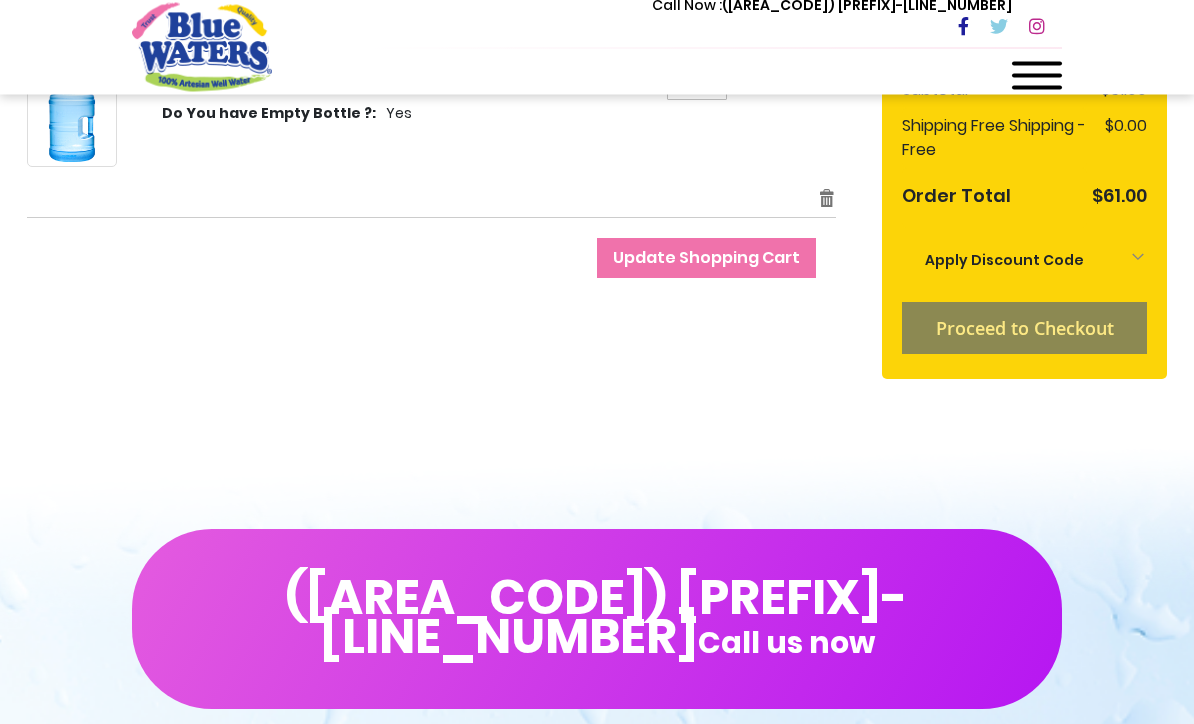 click on "Proceed to Checkout" at bounding box center [1024, 329] 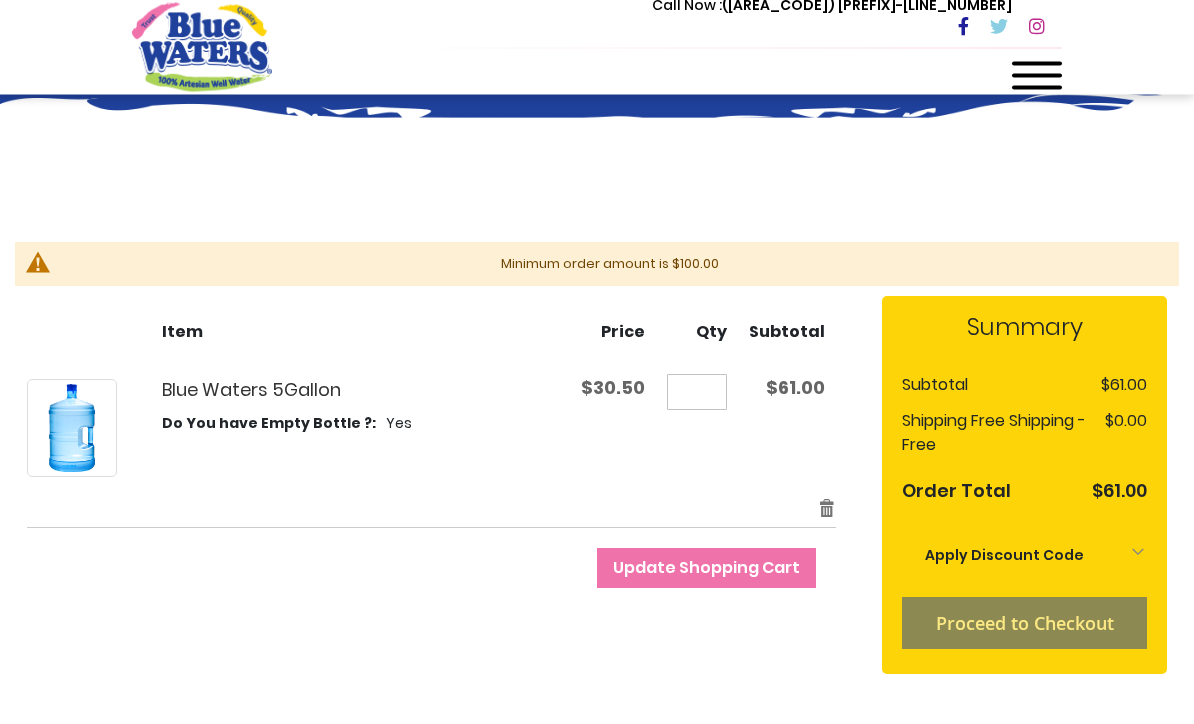 scroll, scrollTop: 159, scrollLeft: 0, axis: vertical 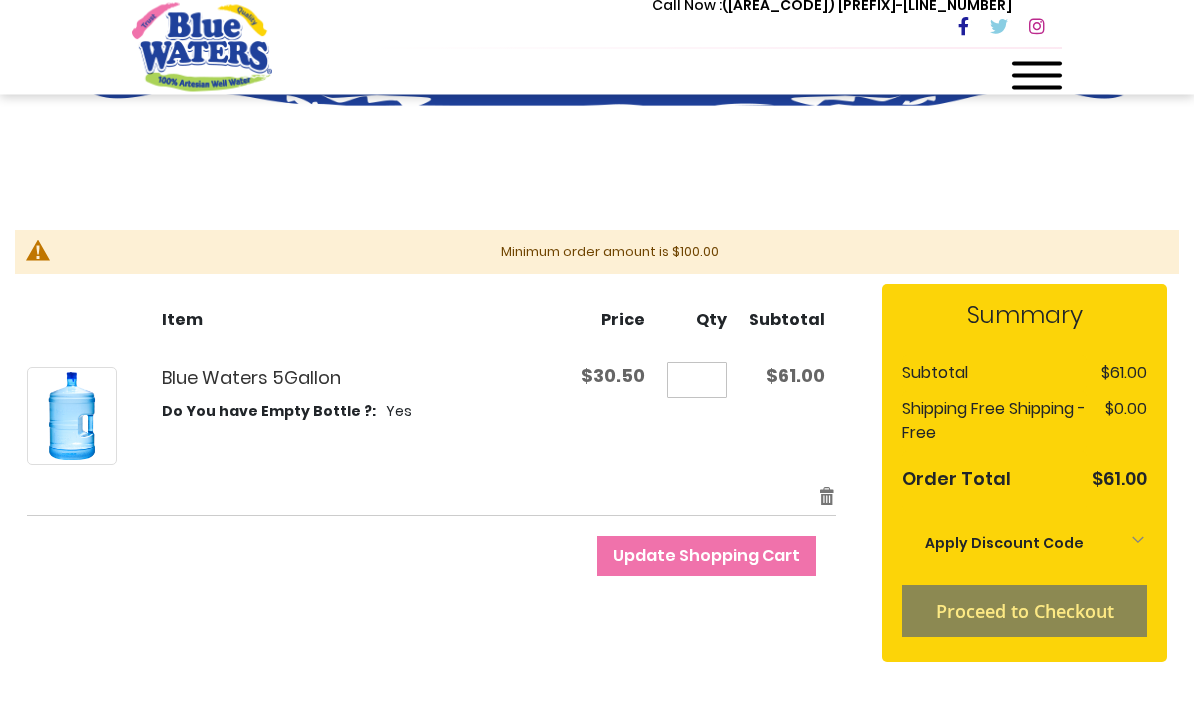click on "Proceed to Checkout" at bounding box center (1024, 612) 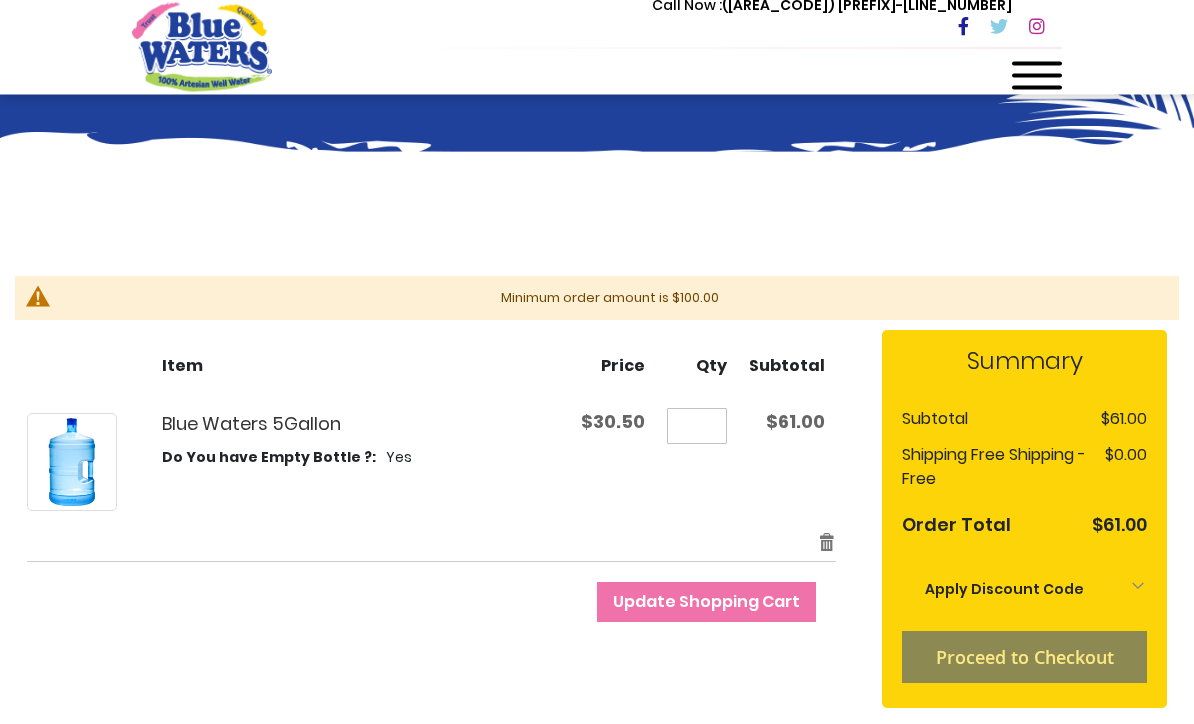 scroll, scrollTop: 205, scrollLeft: 0, axis: vertical 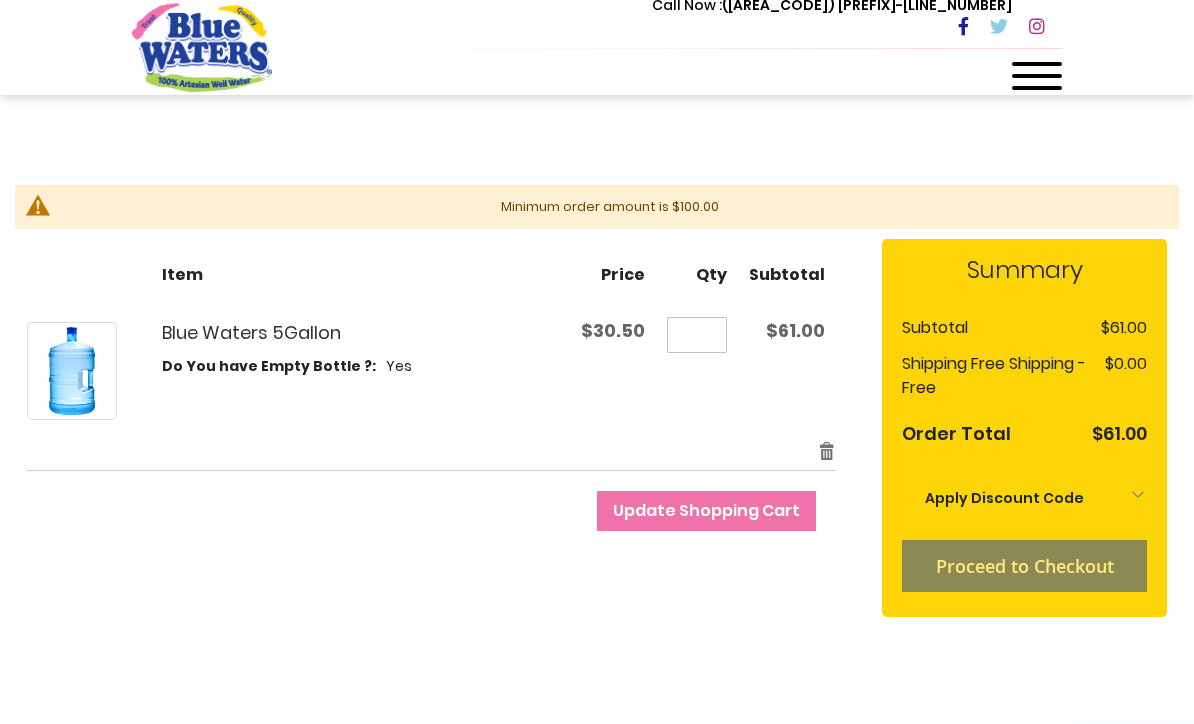 click on "Proceed to Checkout" at bounding box center [1024, 566] 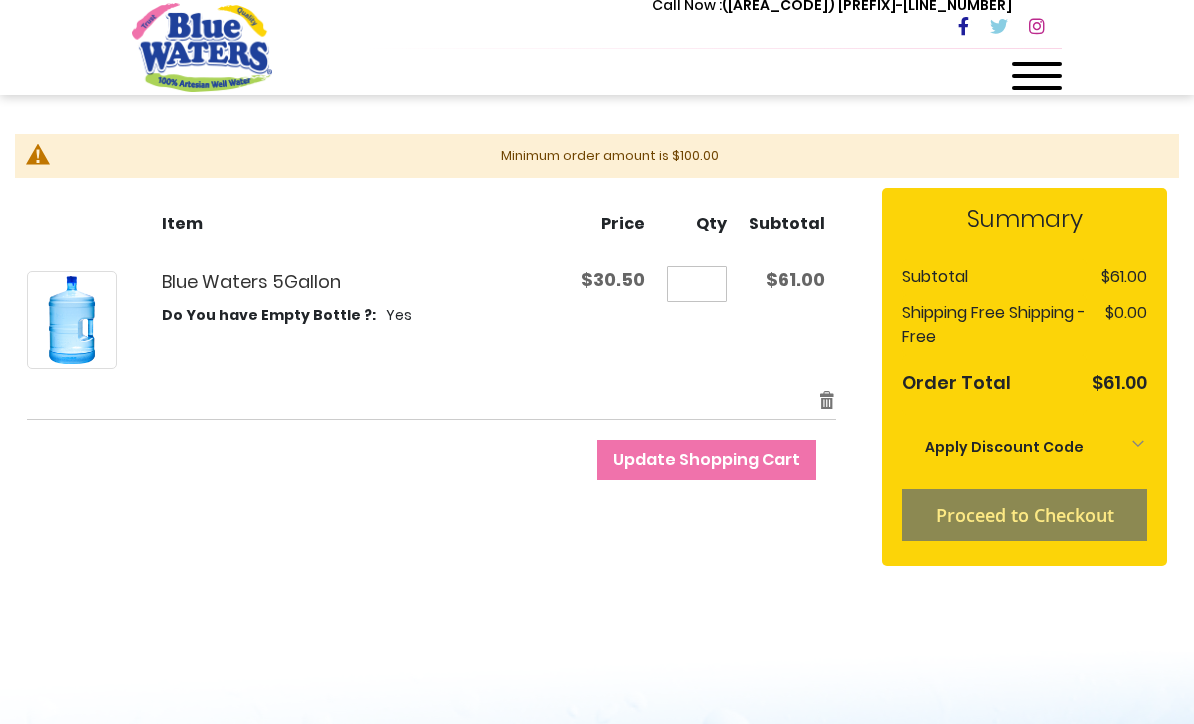 scroll, scrollTop: 264, scrollLeft: 0, axis: vertical 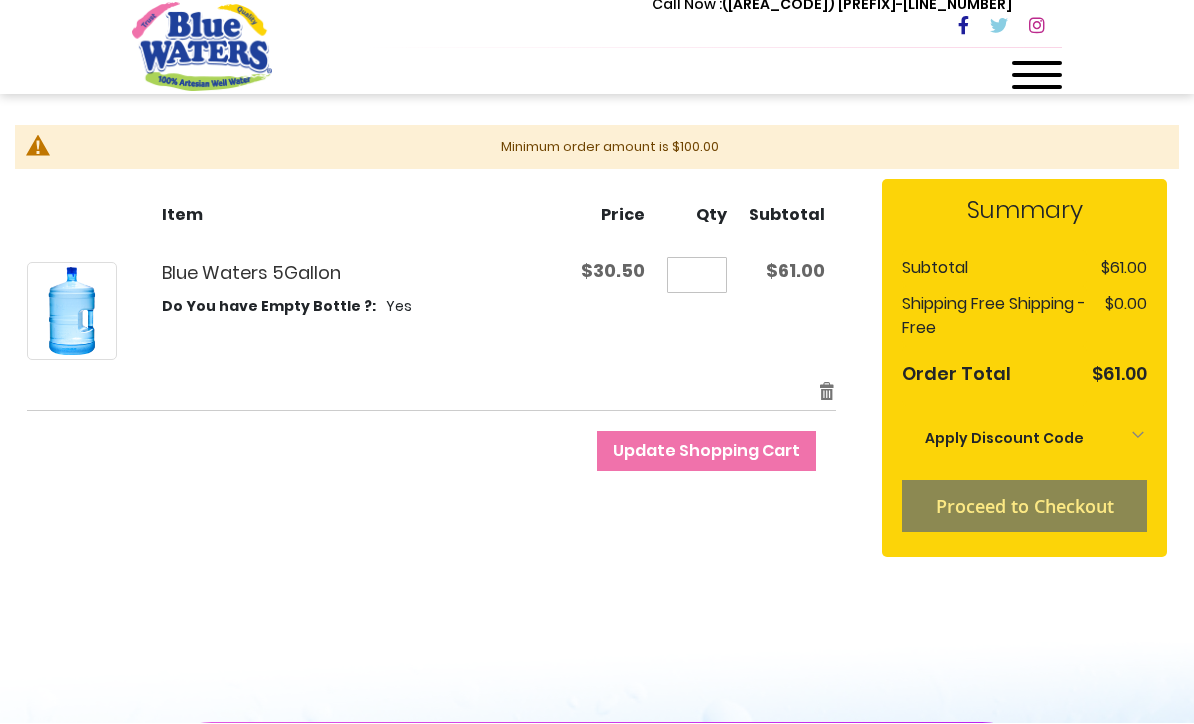 click on "*" at bounding box center [697, 276] 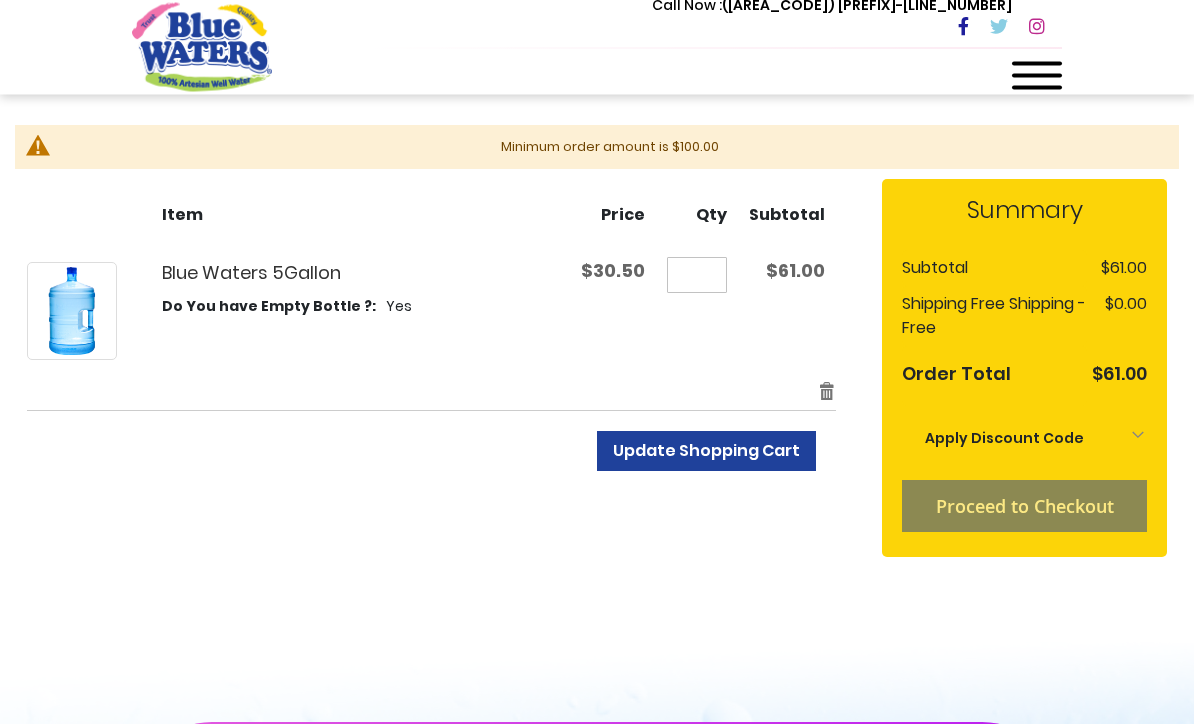 type on "*" 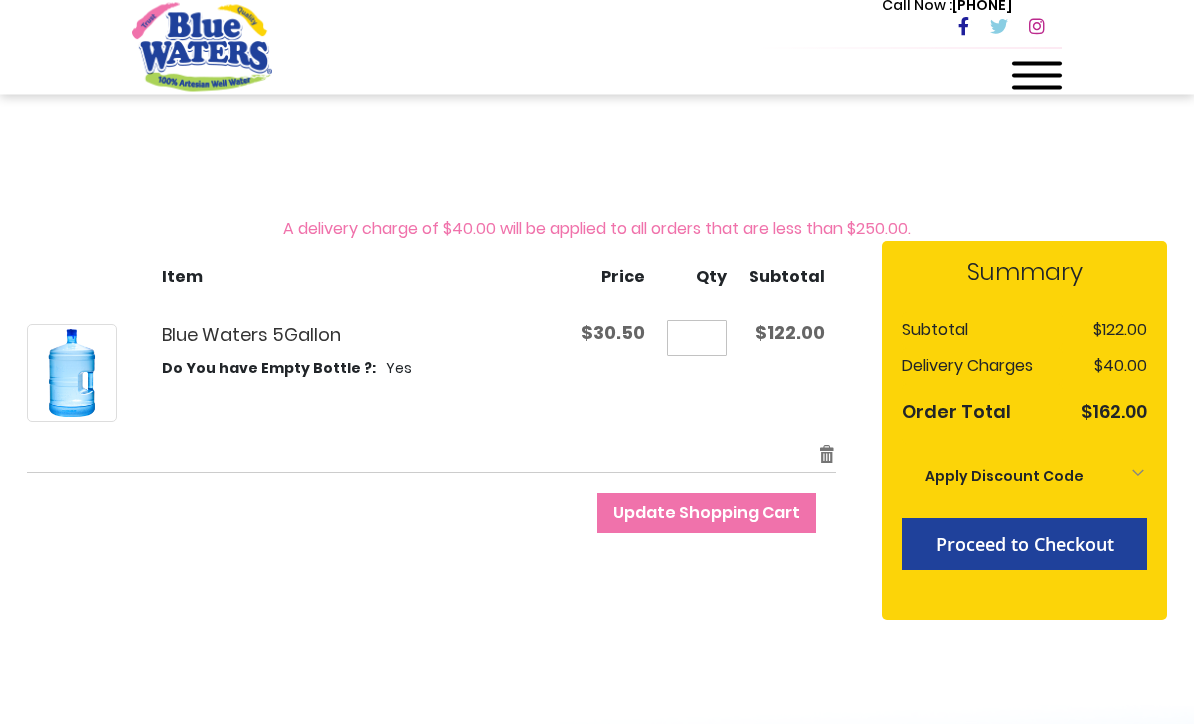 scroll, scrollTop: 171, scrollLeft: 0, axis: vertical 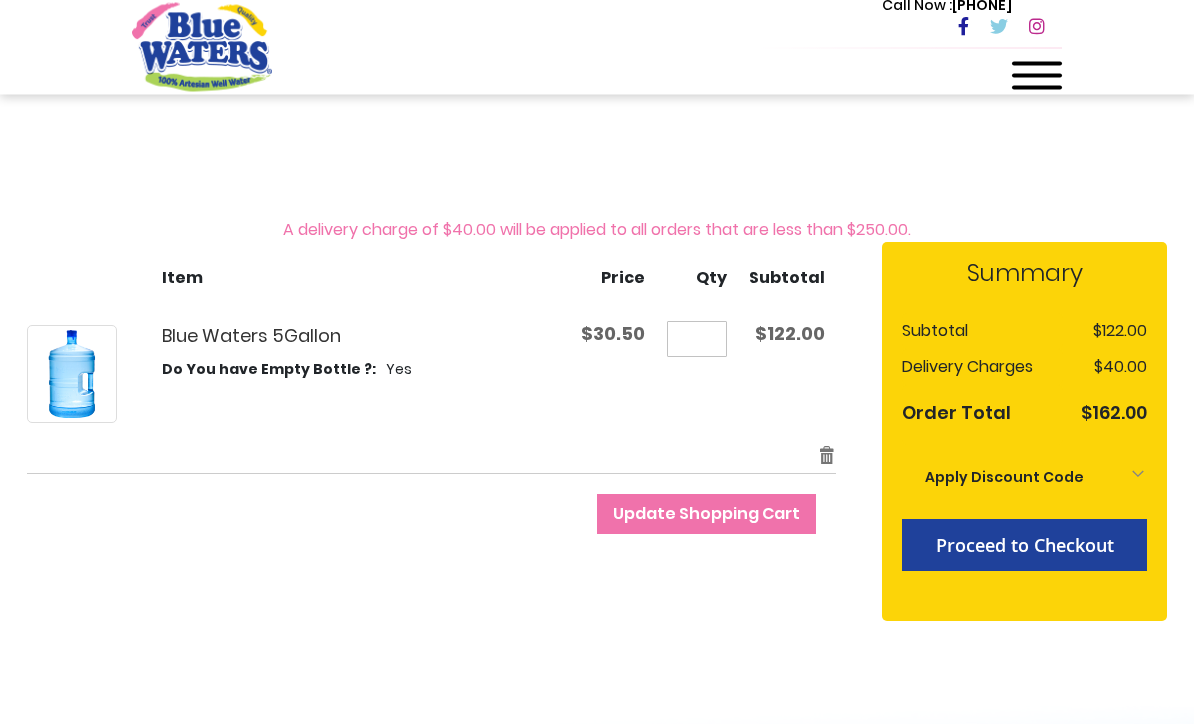 click on "Do You have Empty Bottle ?" at bounding box center (269, 370) 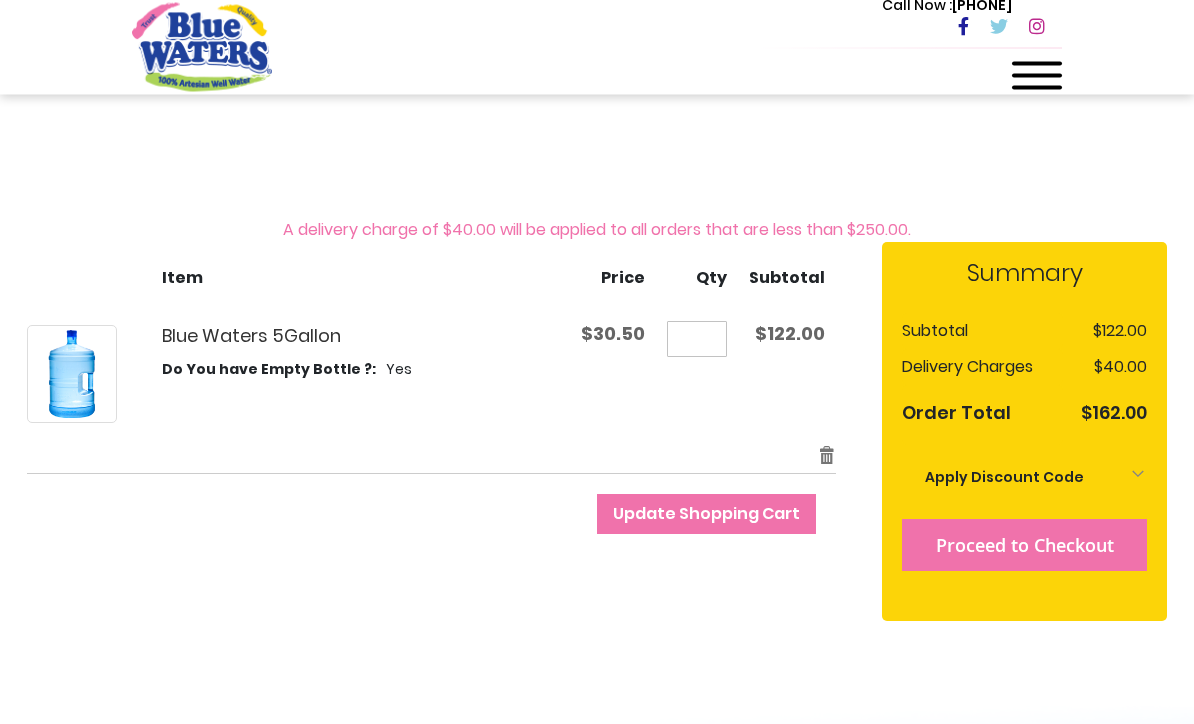 click on "Proceed to Checkout" at bounding box center (1025, 546) 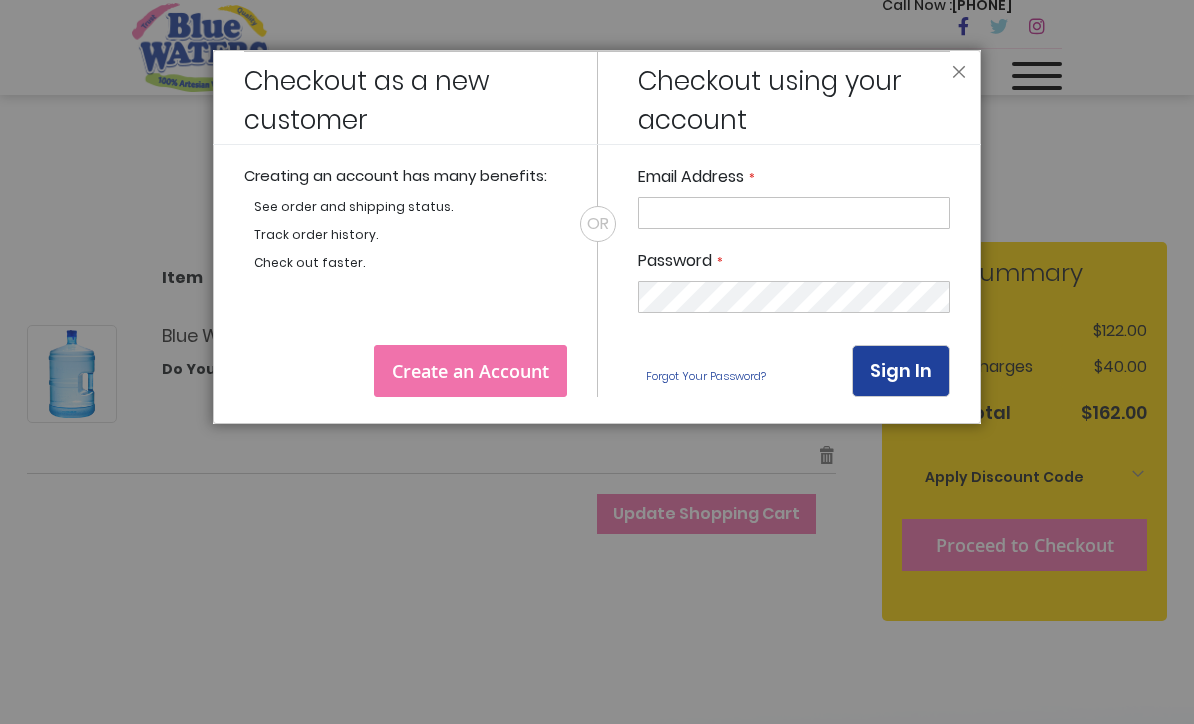 scroll, scrollTop: 171, scrollLeft: 0, axis: vertical 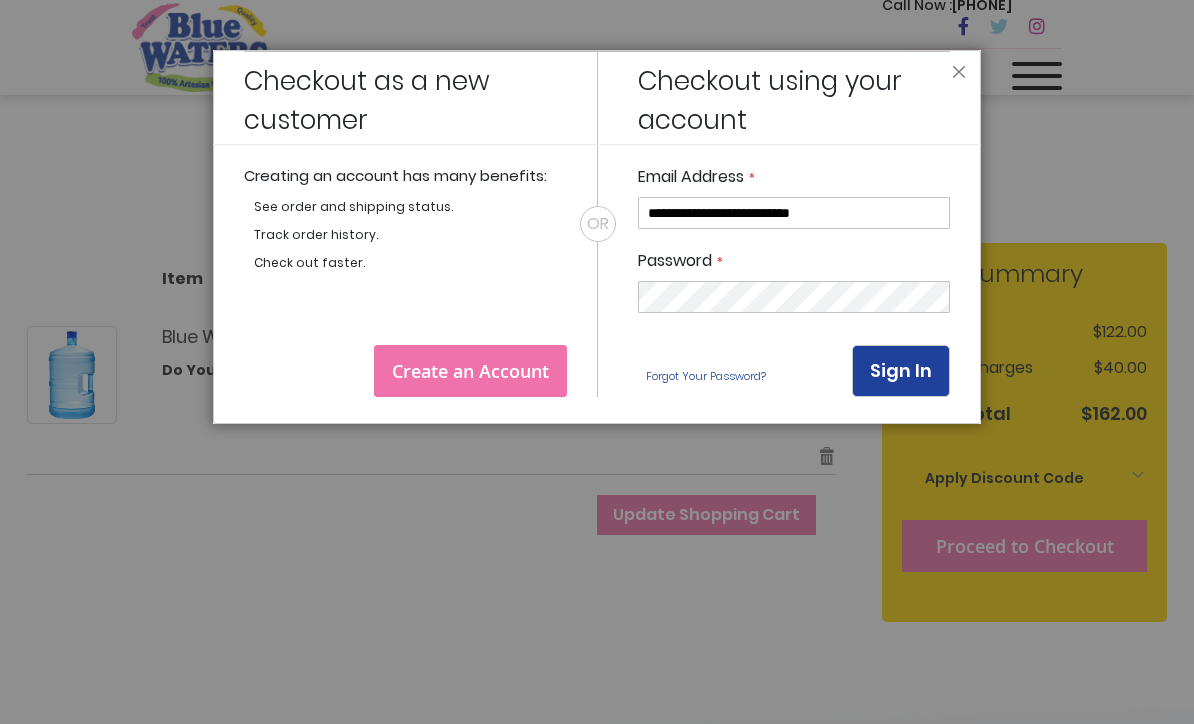 type on "**********" 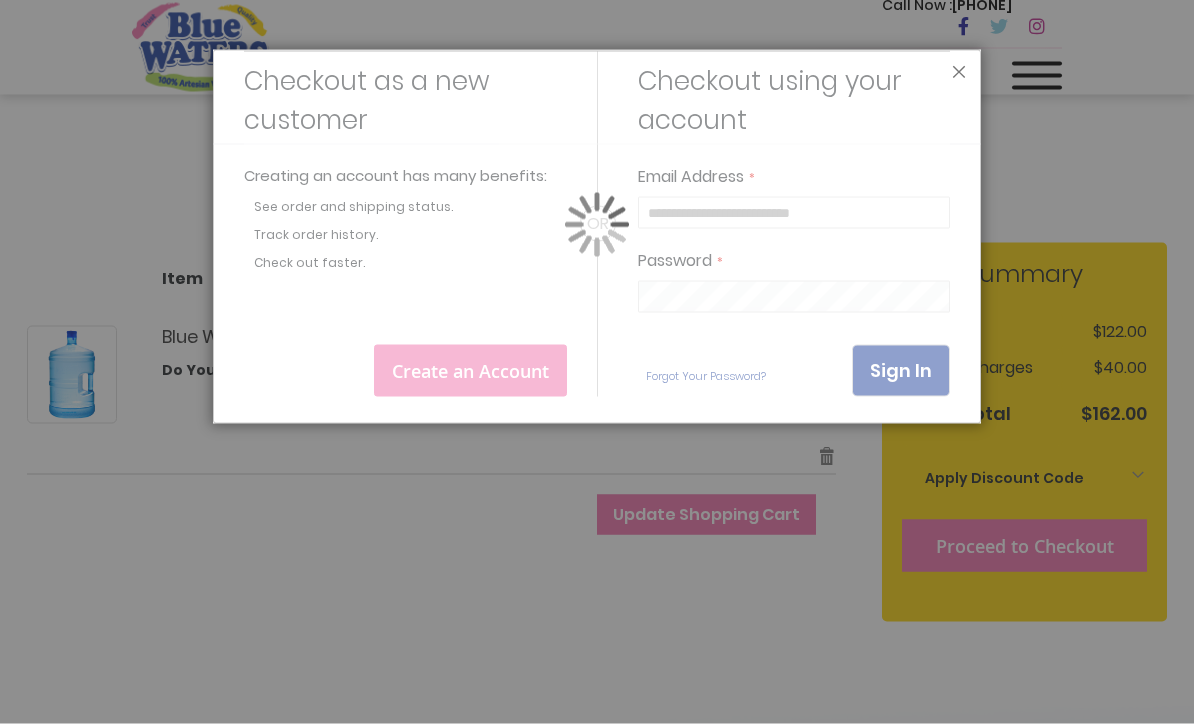scroll, scrollTop: 172, scrollLeft: 0, axis: vertical 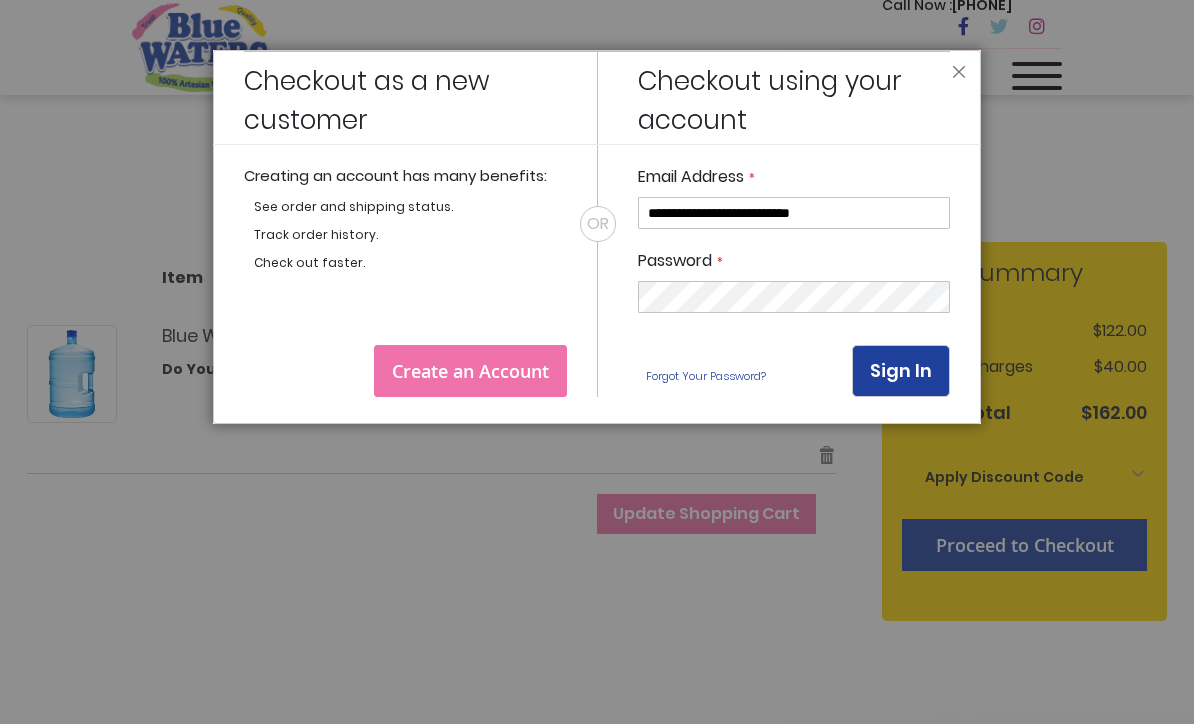 click on "Sign In" at bounding box center [901, 371] 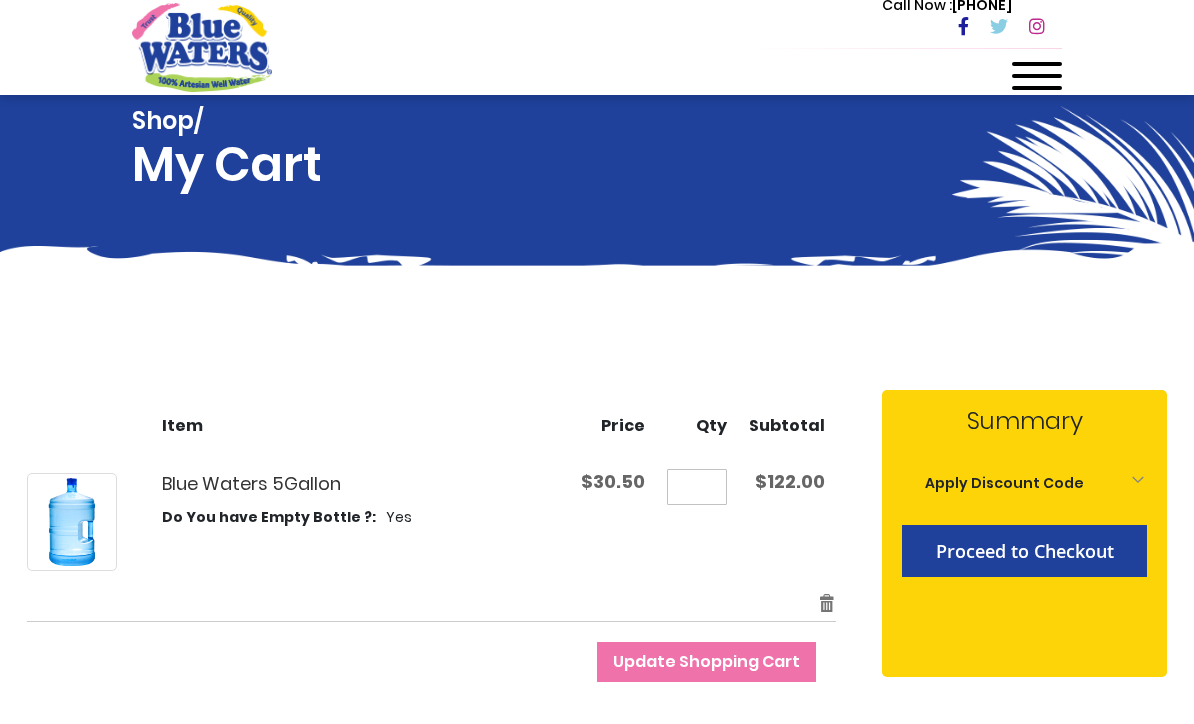 scroll, scrollTop: 238, scrollLeft: 0, axis: vertical 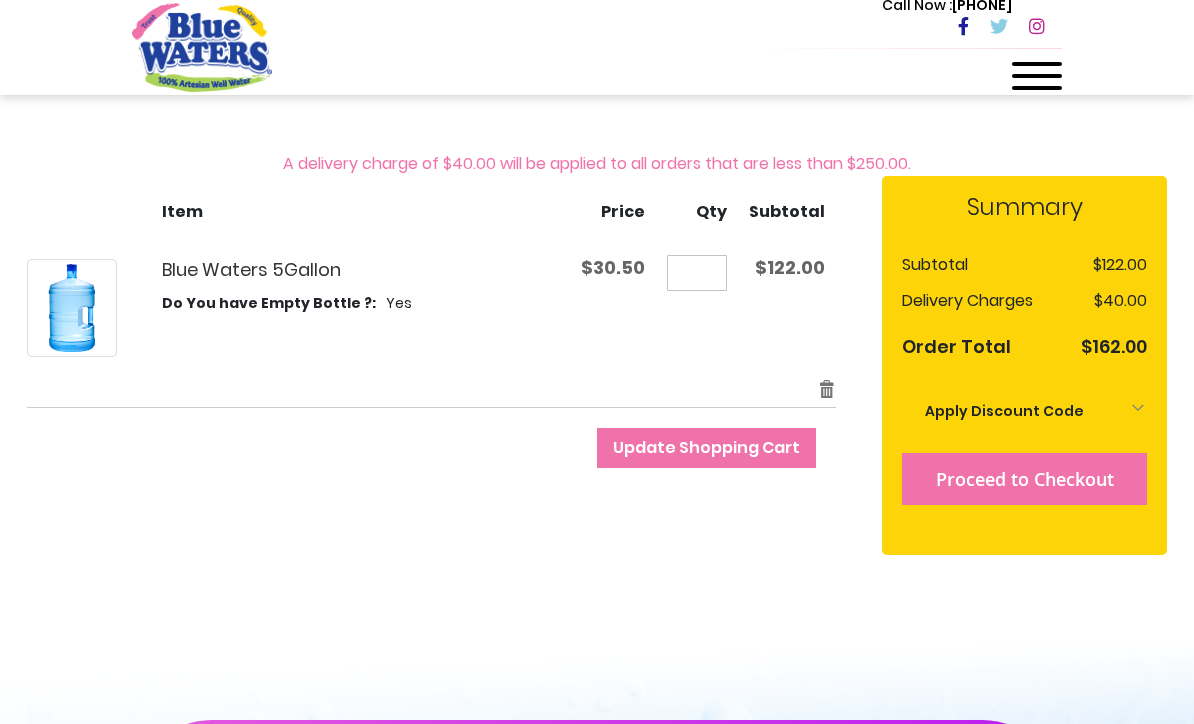 click on "Proceed to Checkout" at bounding box center (1025, 479) 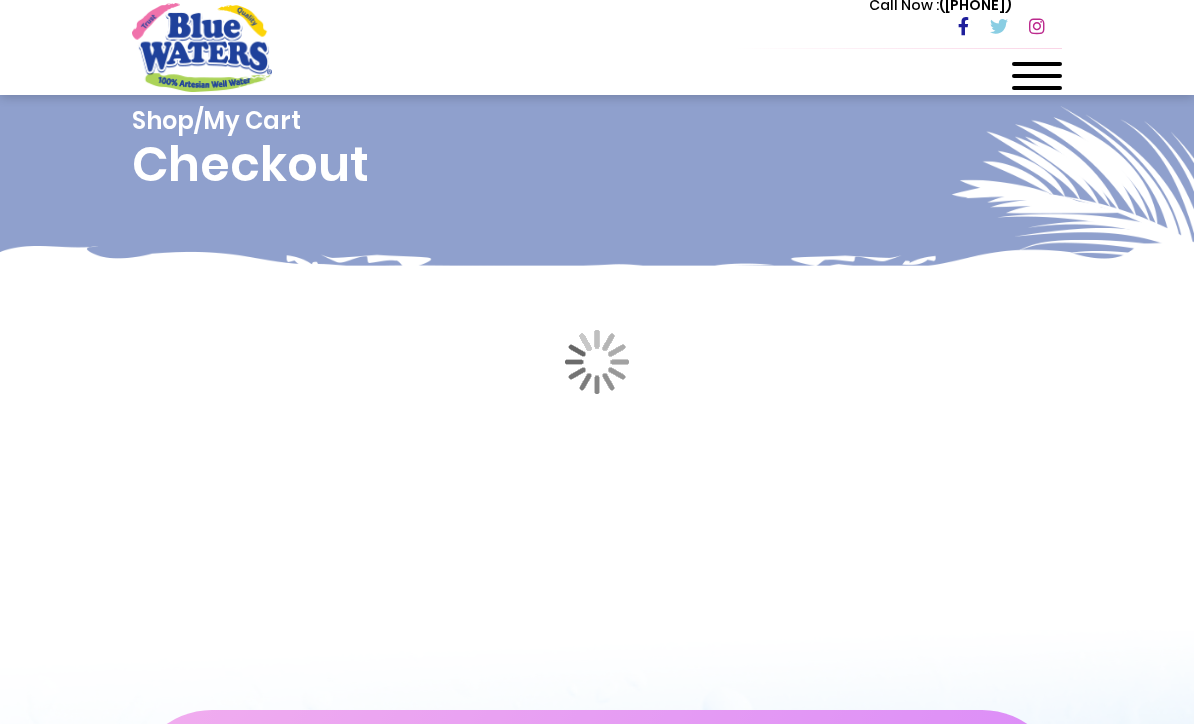 scroll, scrollTop: 0, scrollLeft: 0, axis: both 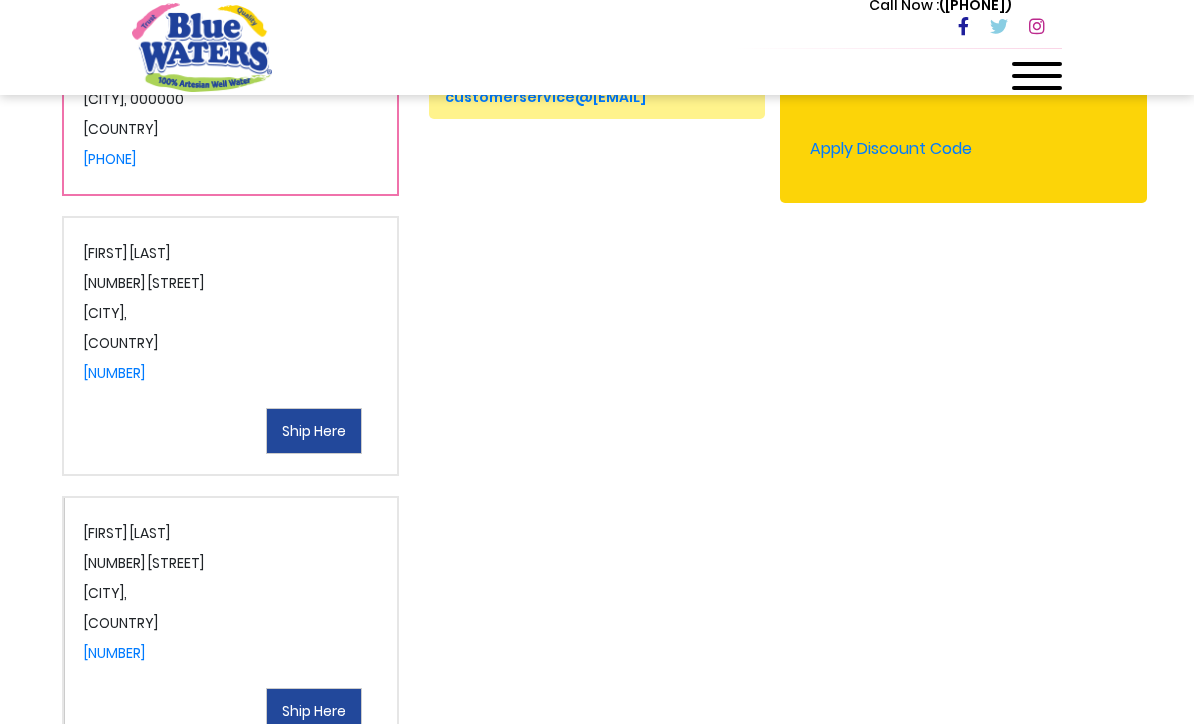 click on "[FIRST]
[LAST]
[NUMBER] [STREET]
[CITY],
[COUNTRY]
[NUMBER]
Edit
Ship Here" at bounding box center [230, 346] 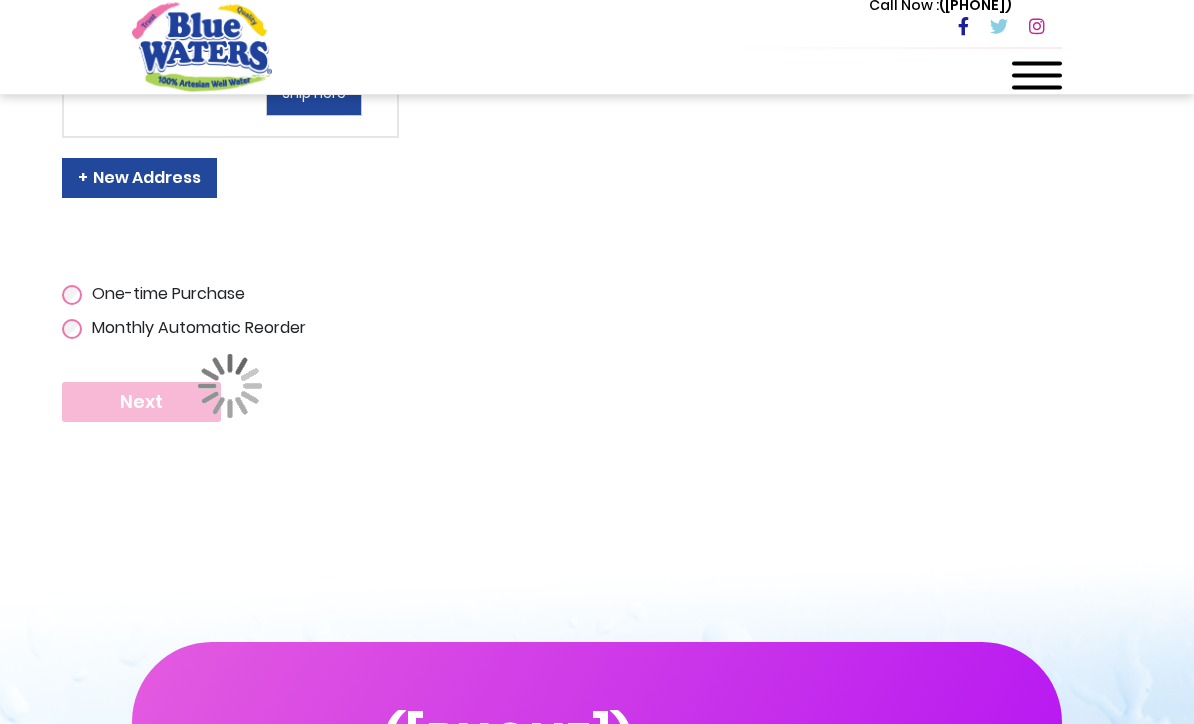 scroll, scrollTop: 1184, scrollLeft: 0, axis: vertical 